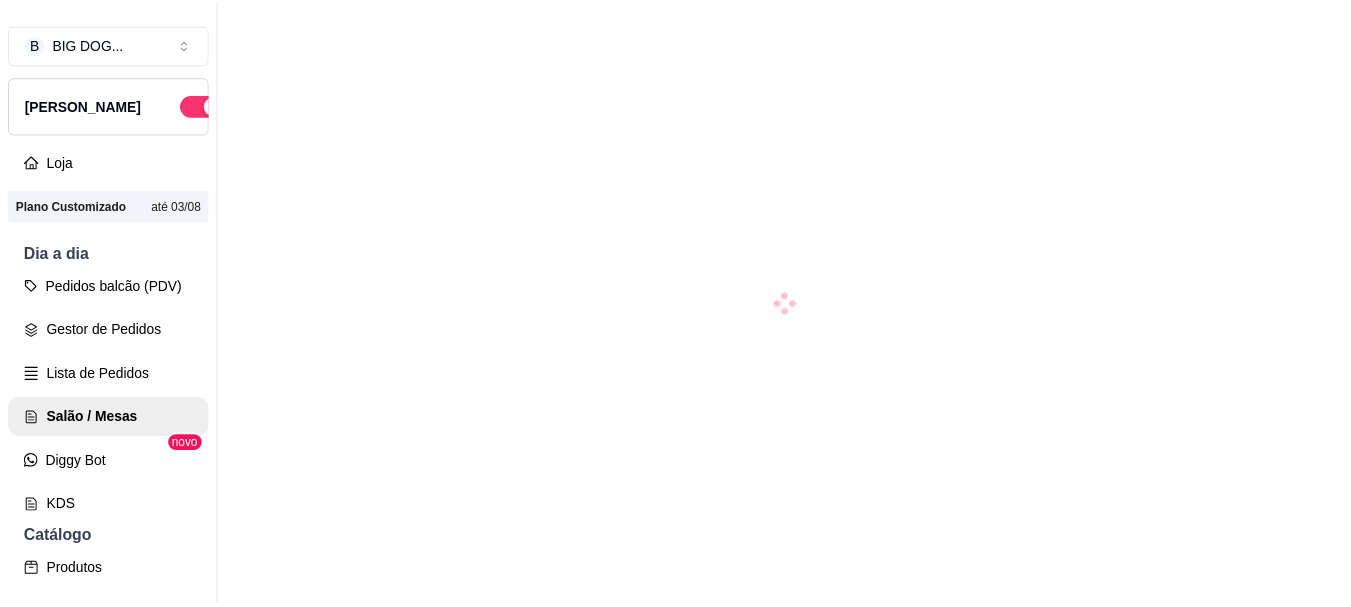 scroll, scrollTop: 0, scrollLeft: 0, axis: both 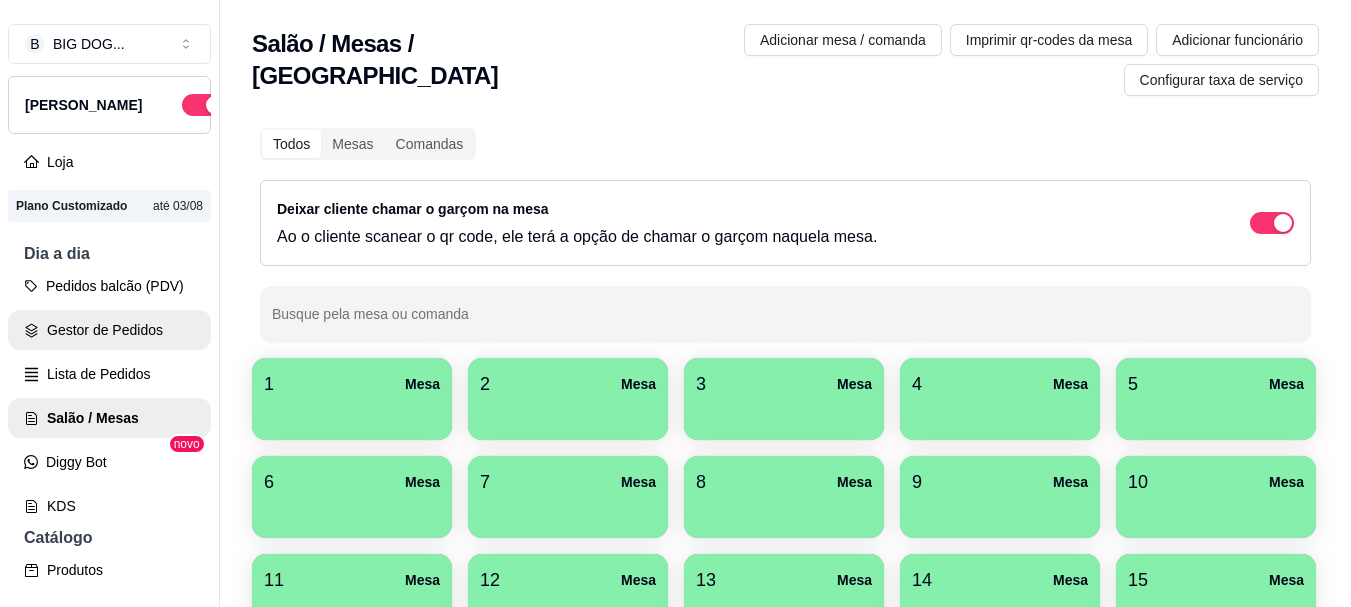 click on "Gestor de Pedidos" at bounding box center [109, 330] 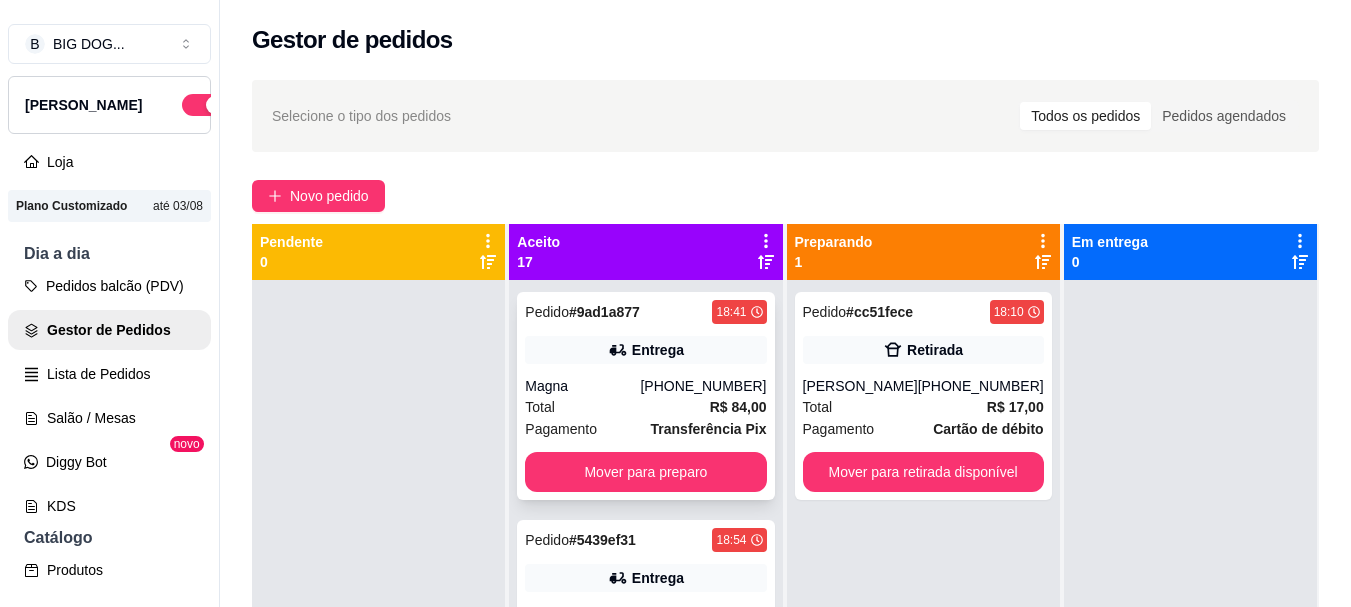 click on "[PHONE_NUMBER]" at bounding box center (703, 386) 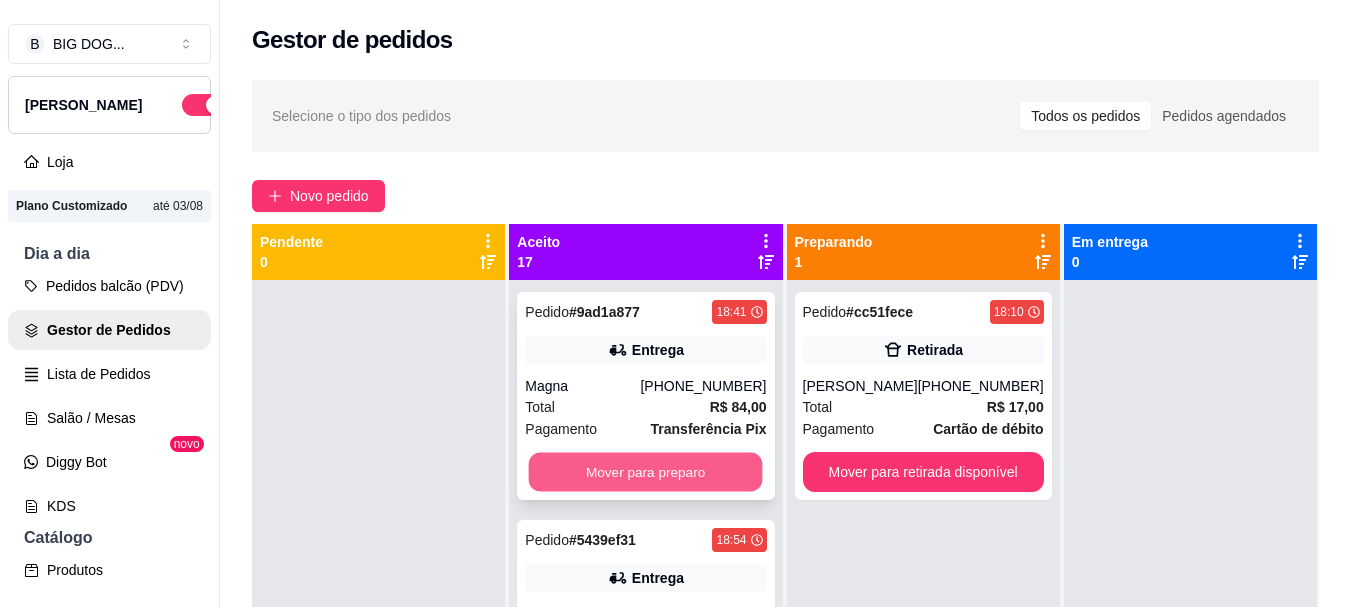 click on "Mover para preparo" at bounding box center [646, 472] 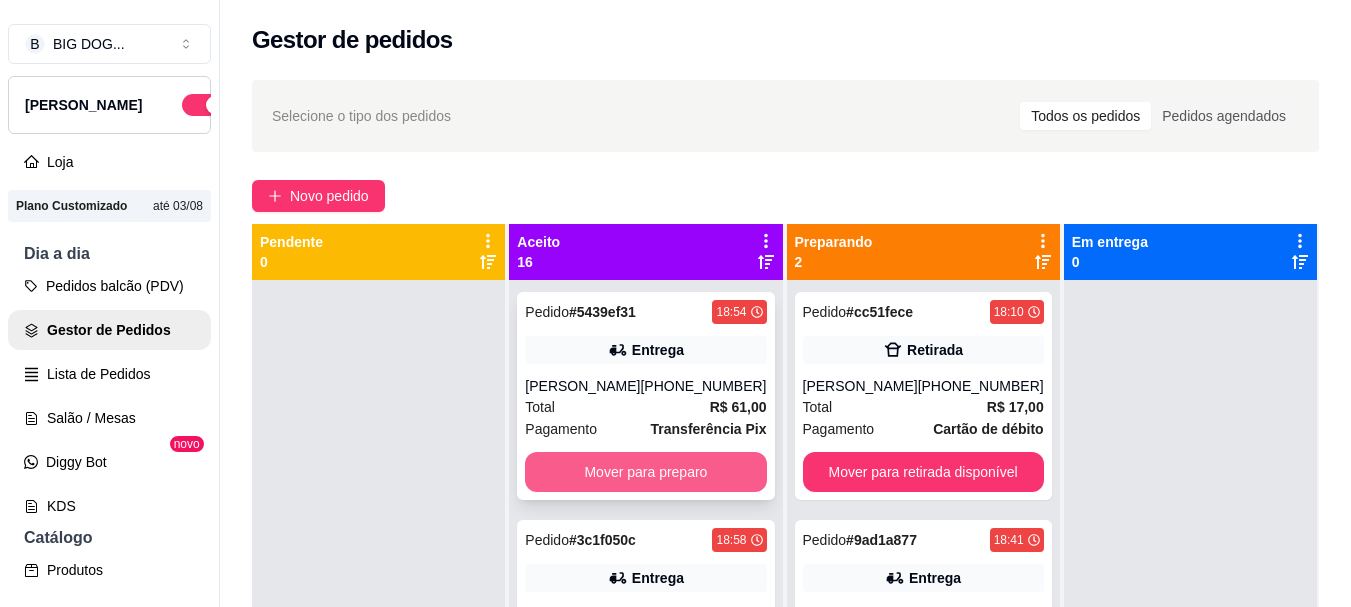 click on "Mover para preparo" at bounding box center (645, 472) 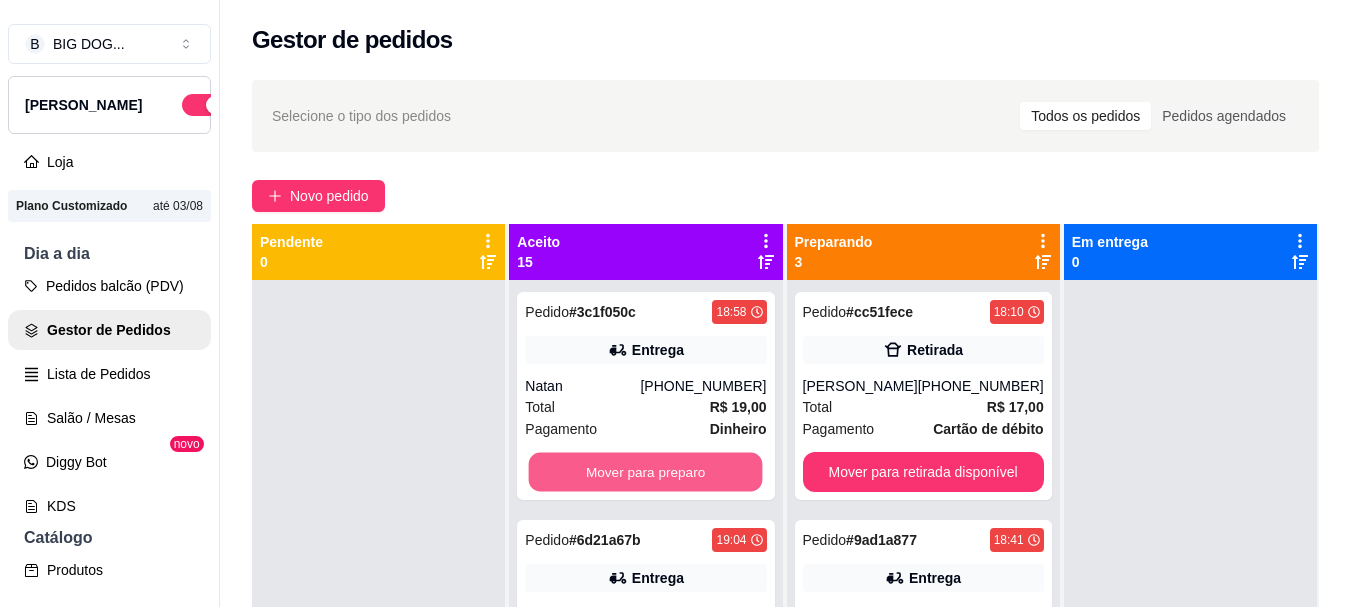 click on "Mover para preparo" at bounding box center (646, 472) 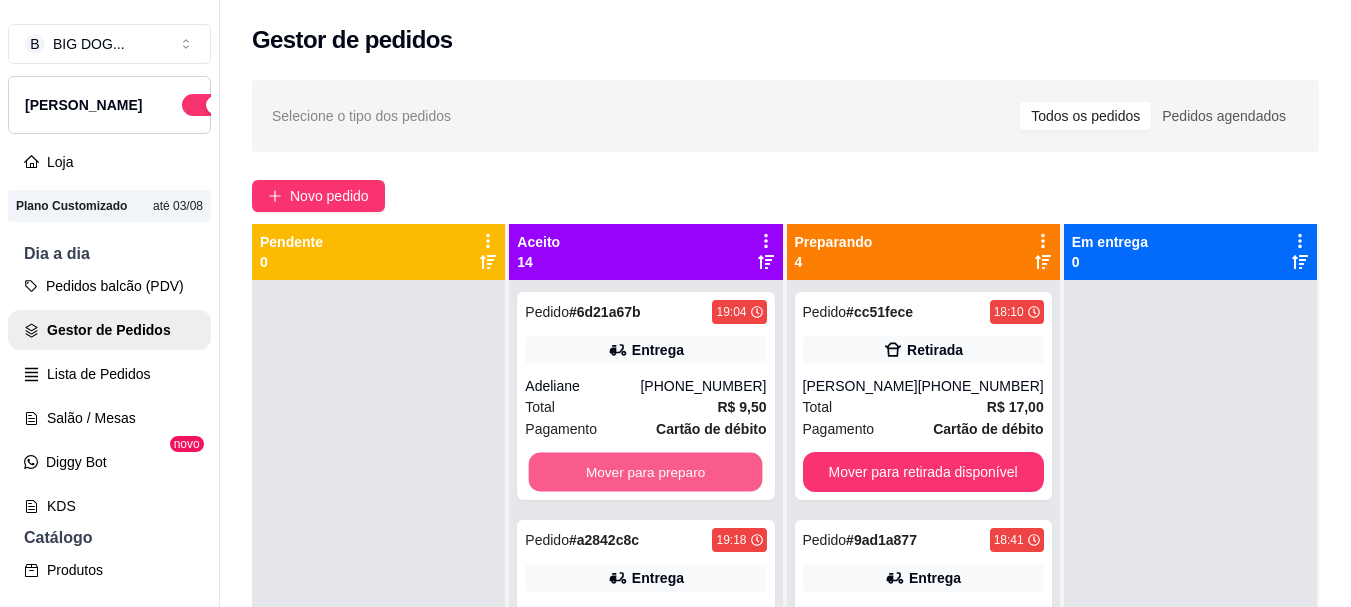 click on "Mover para preparo" at bounding box center [646, 472] 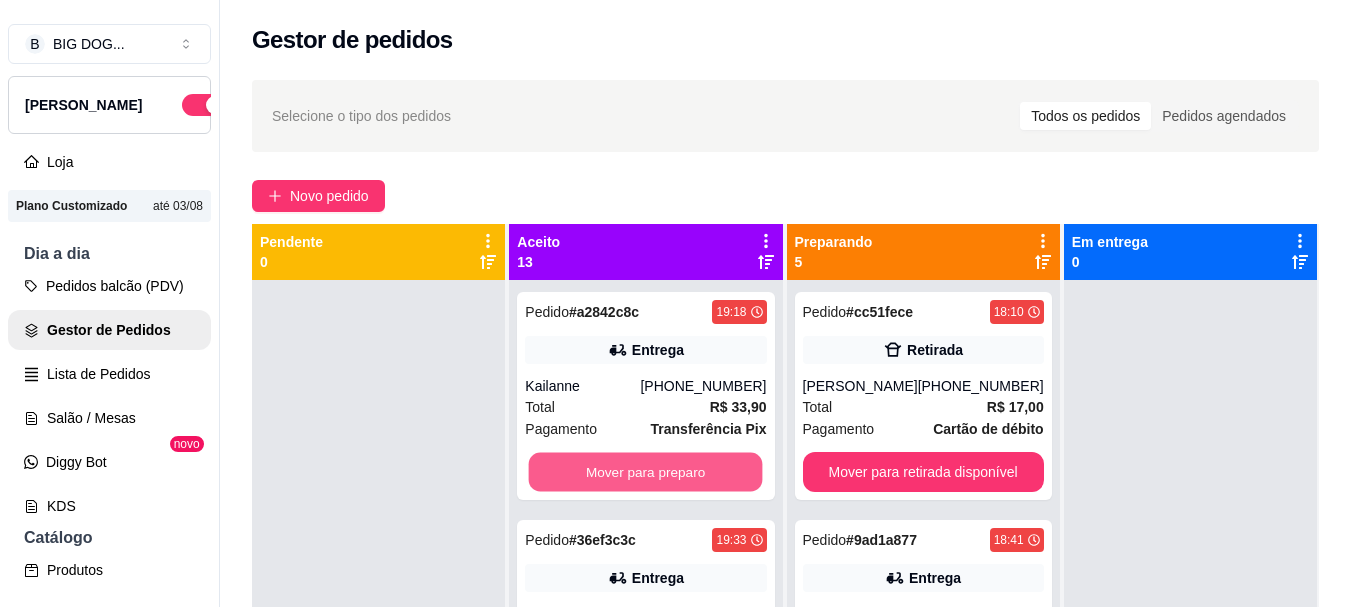 click on "Mover para preparo" at bounding box center (646, 472) 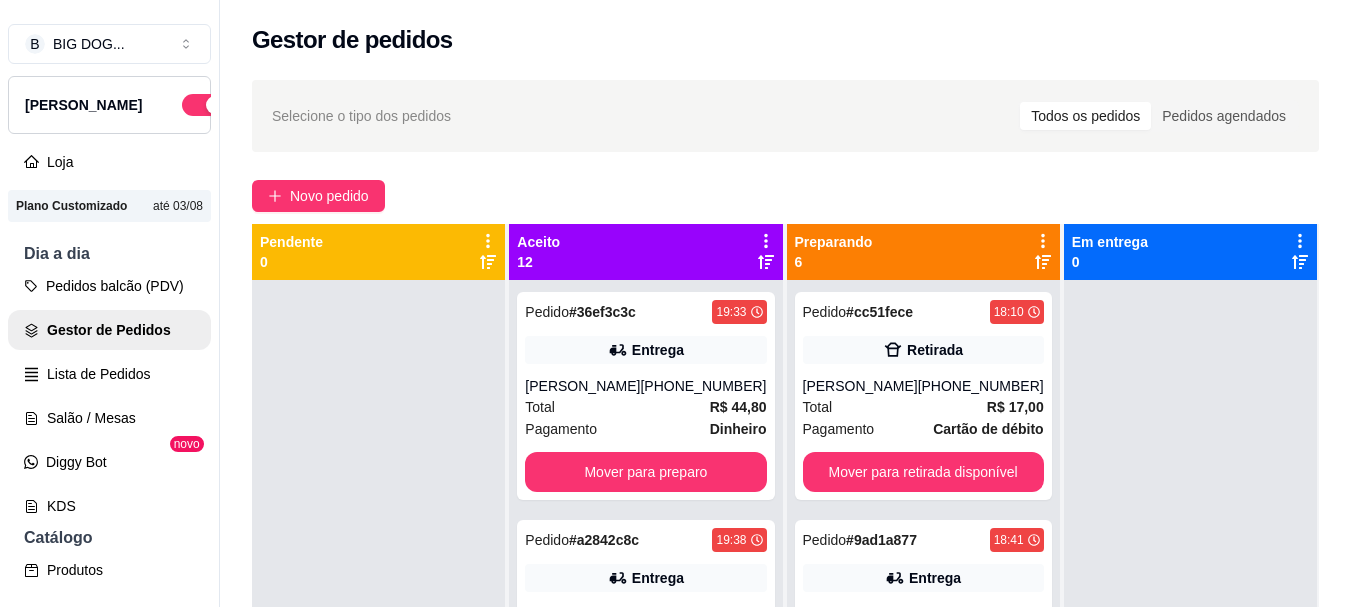 click on "Selecione o tipo dos pedidos Todos os pedidos Pedidos agendados" at bounding box center (785, 116) 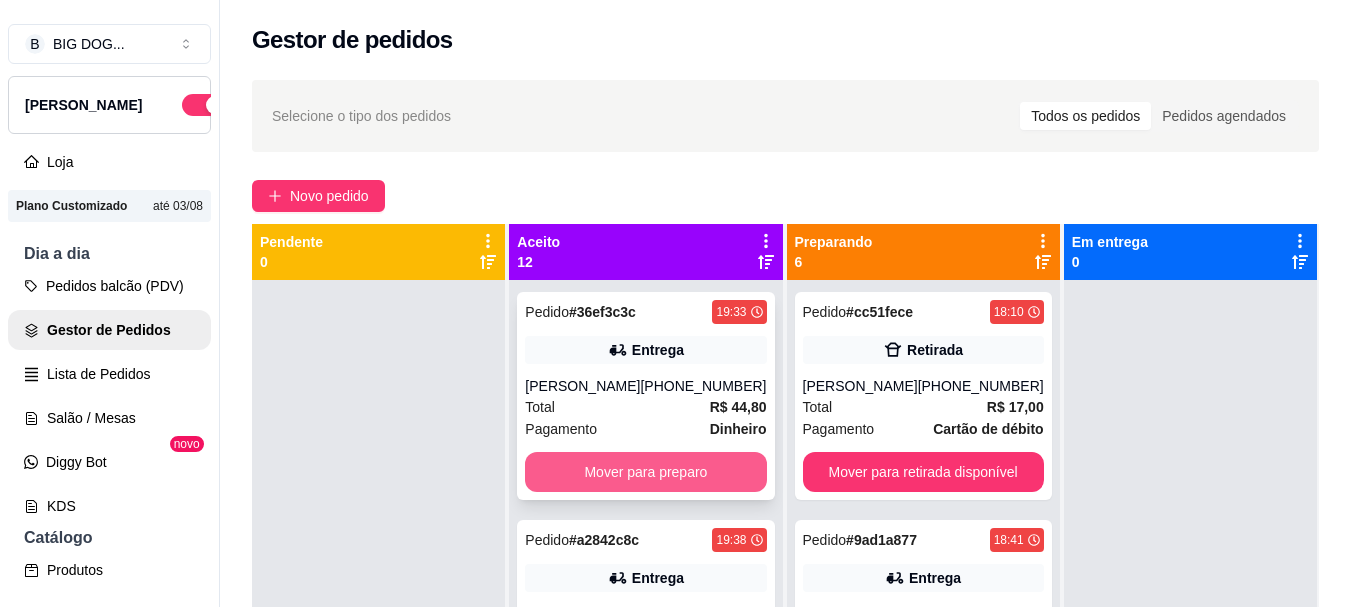 click on "Mover para preparo" at bounding box center (645, 472) 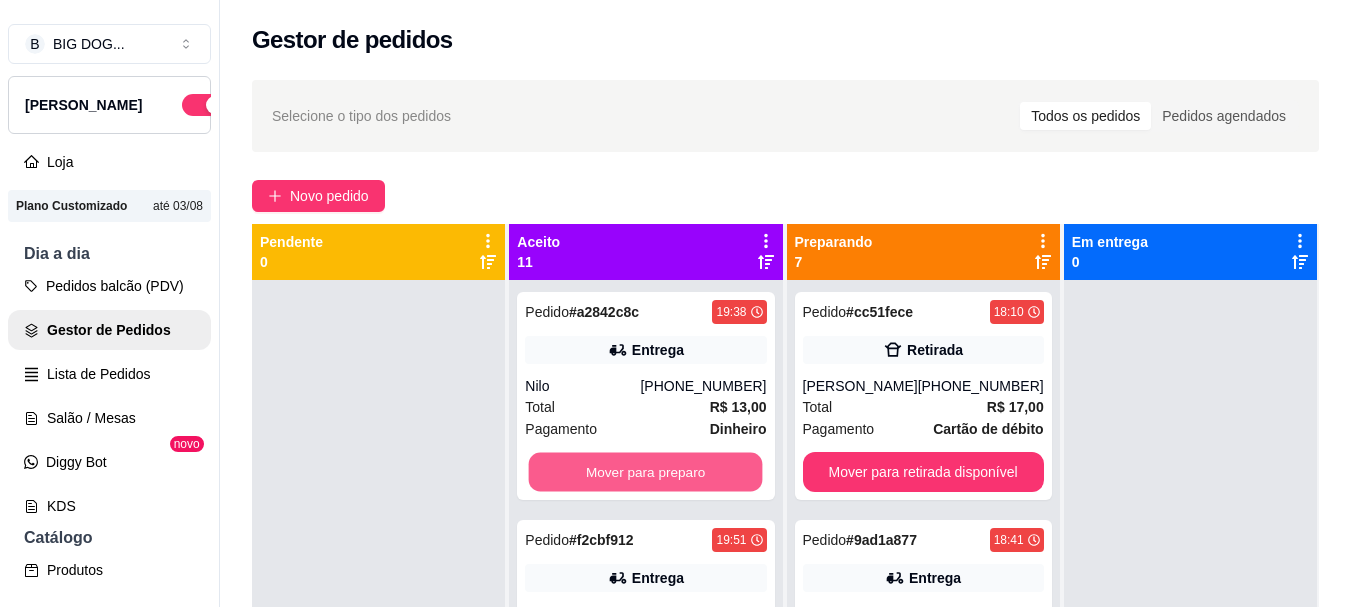 click on "Mover para preparo" at bounding box center [646, 472] 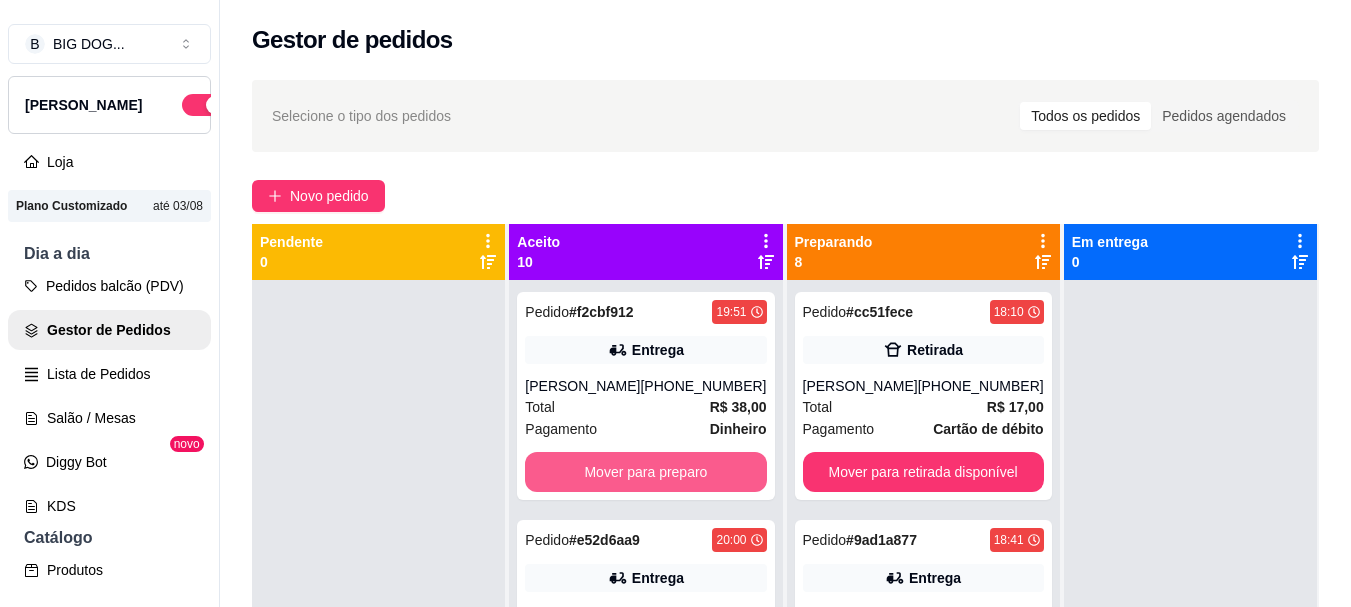 click on "Mover para preparo" at bounding box center (645, 472) 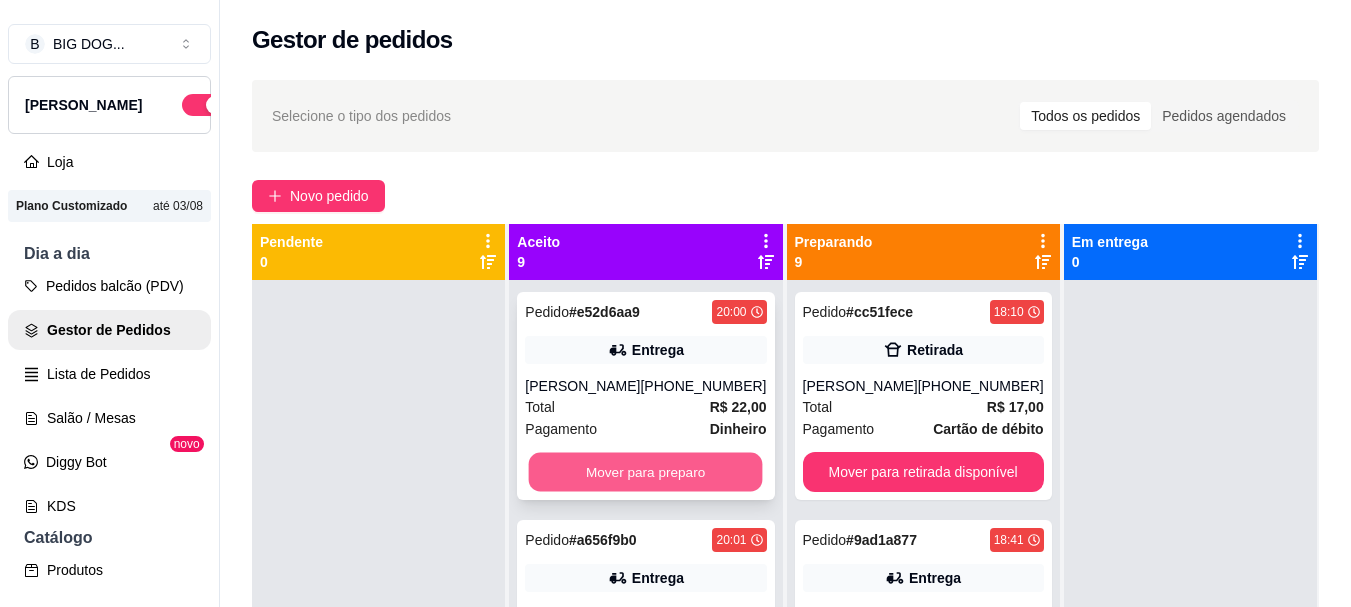 click on "Mover para preparo" at bounding box center [646, 472] 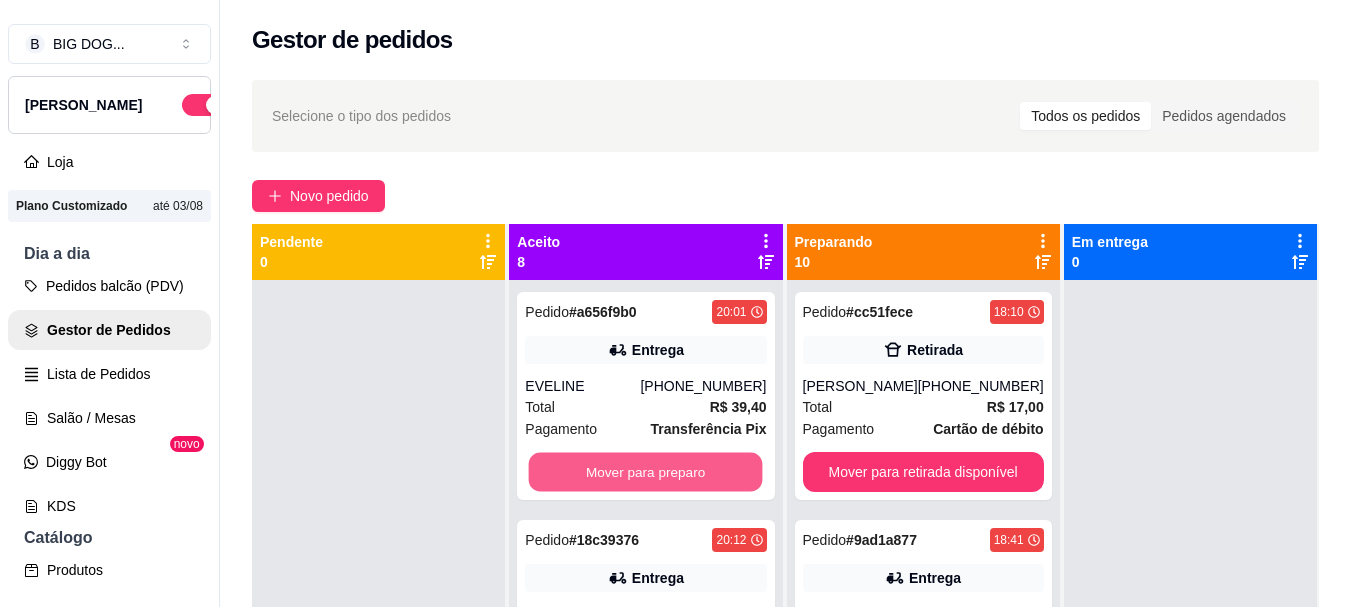 click on "Mover para preparo" at bounding box center (646, 472) 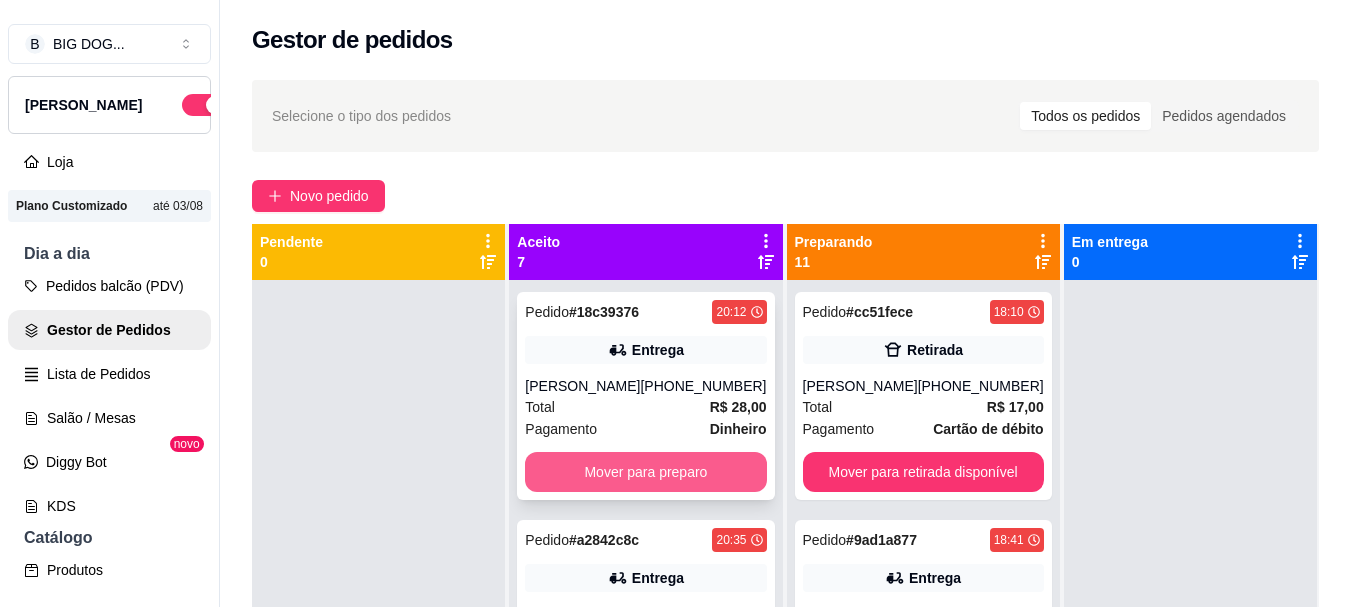 click on "Mover para preparo" at bounding box center (645, 472) 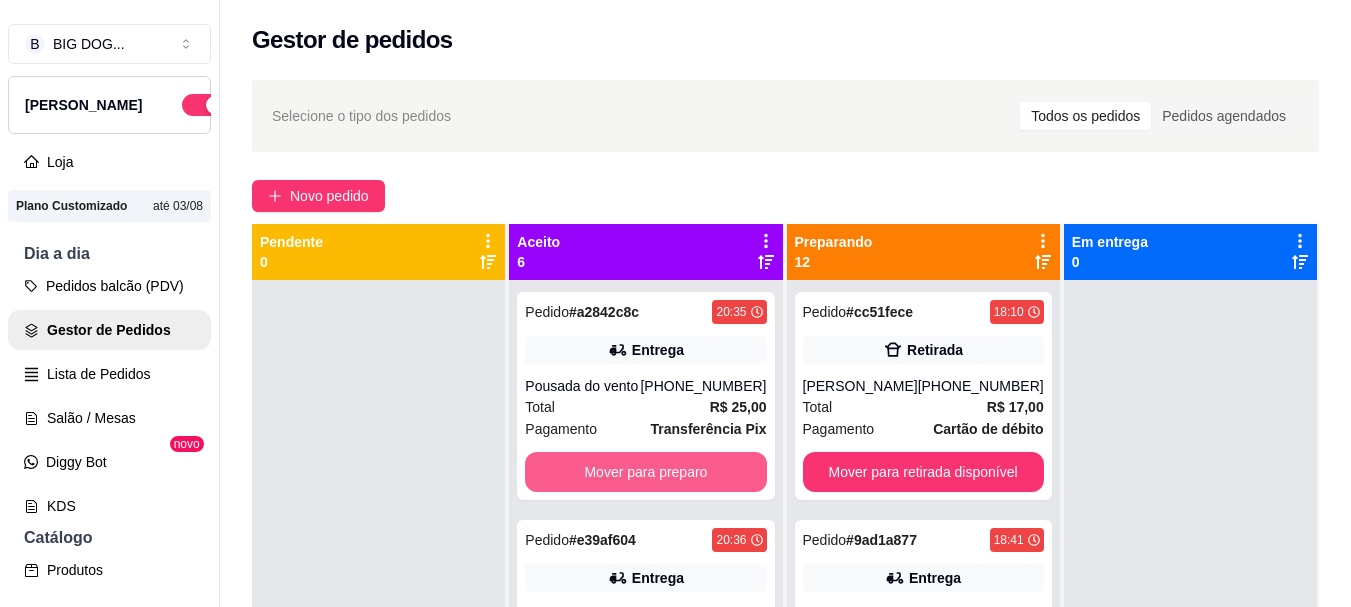 click on "Mover para preparo" at bounding box center (645, 472) 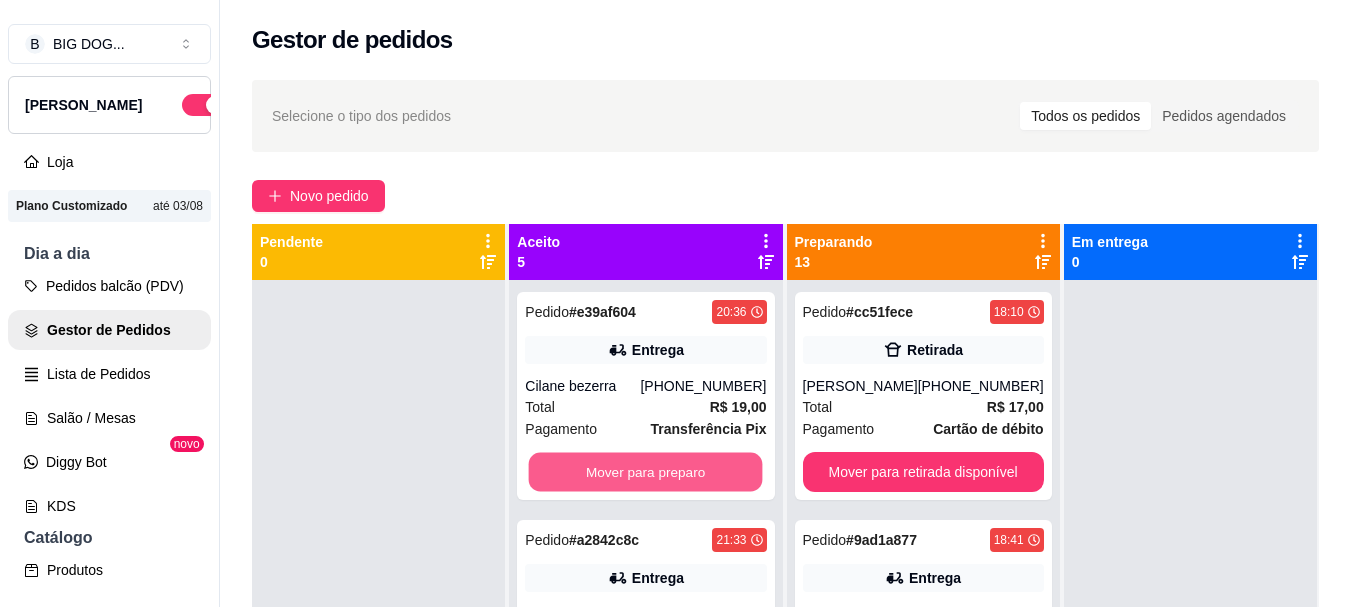 click on "Mover para preparo" at bounding box center [646, 472] 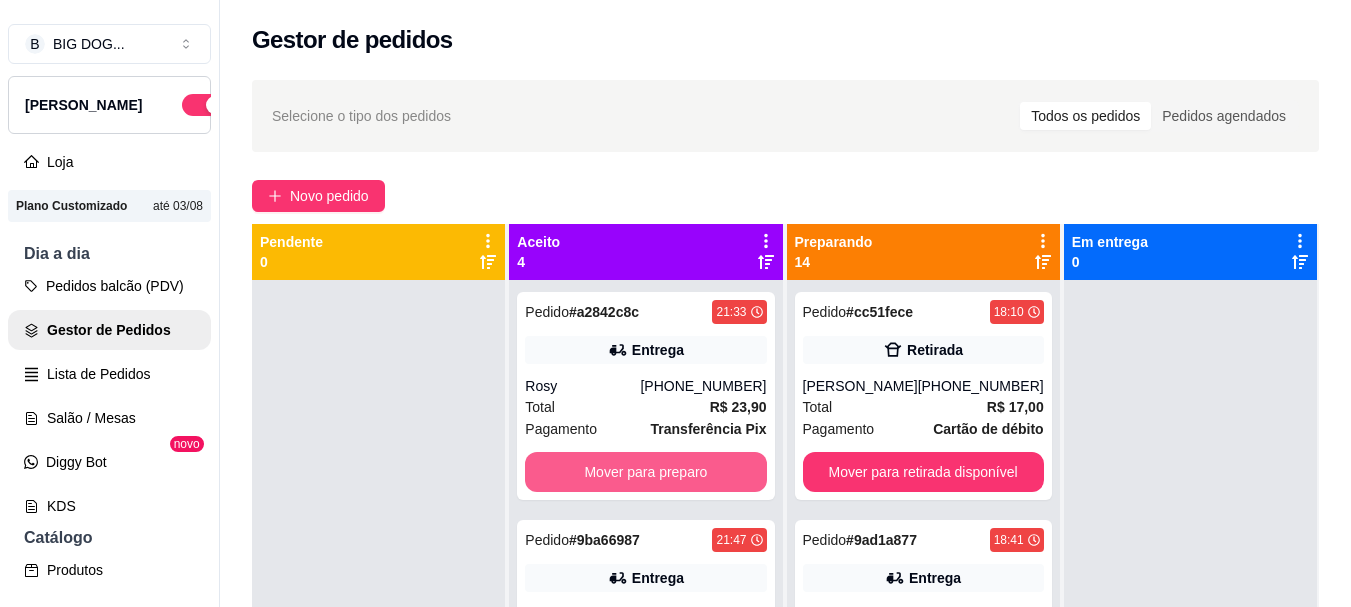 click on "Mover para preparo" at bounding box center (645, 472) 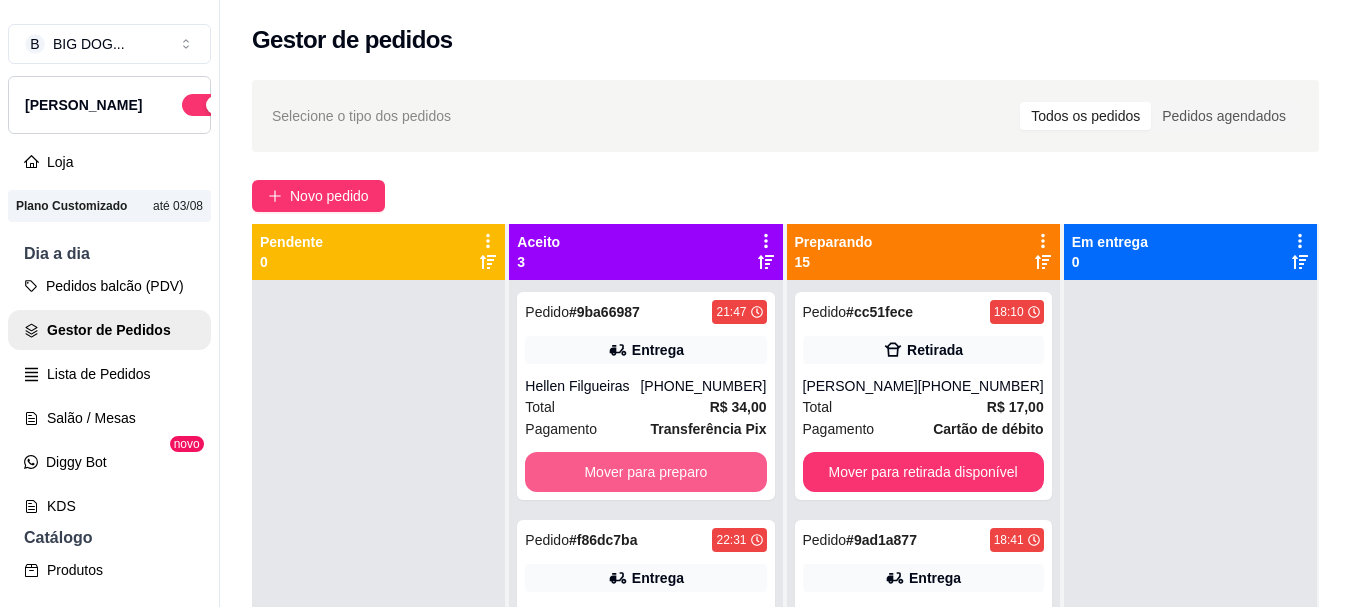 click on "Mover para preparo" at bounding box center (645, 472) 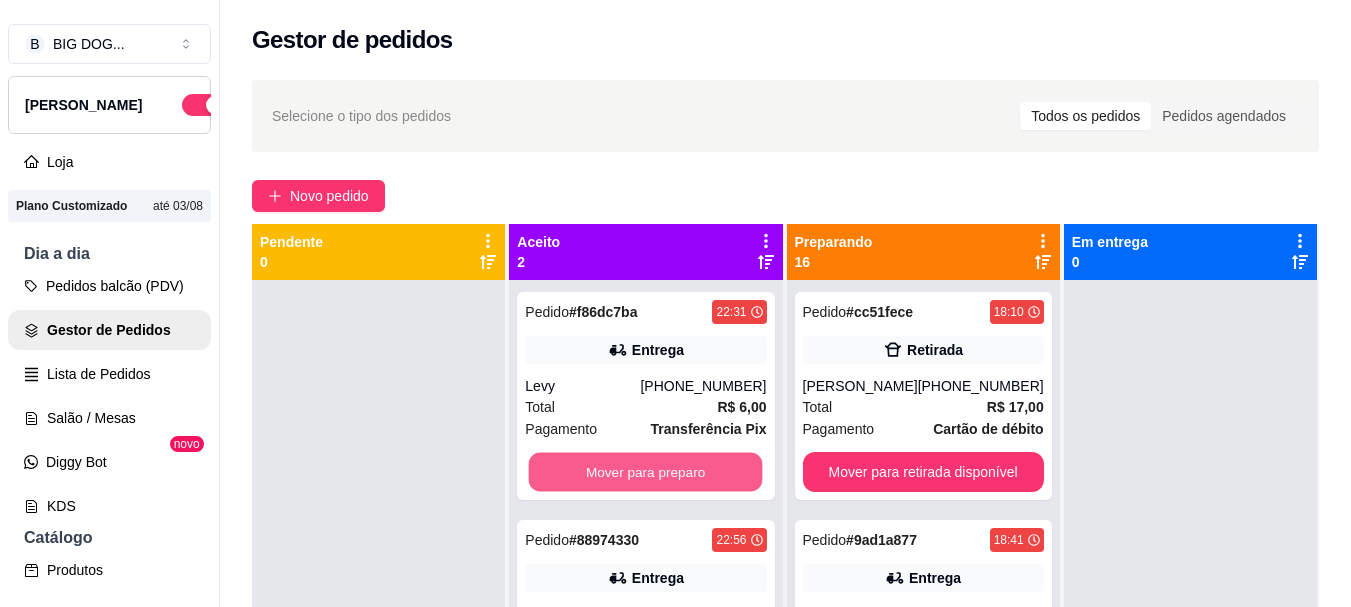 click on "Mover para preparo" at bounding box center [646, 472] 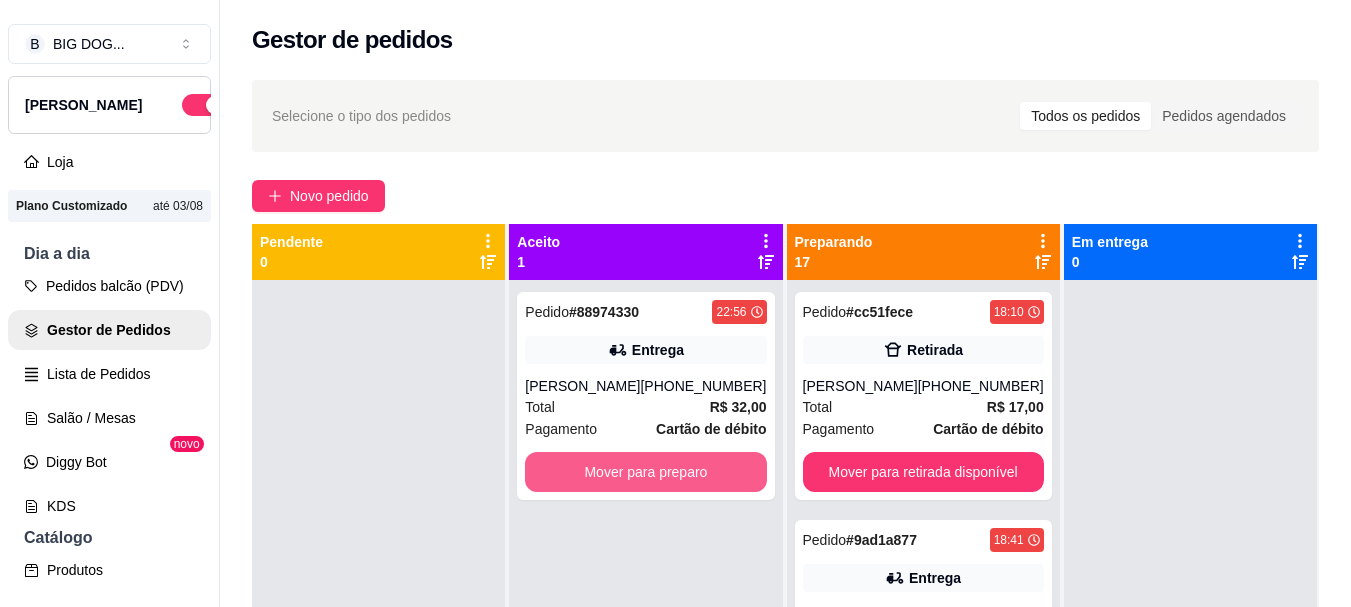 click on "Mover para preparo" at bounding box center (645, 472) 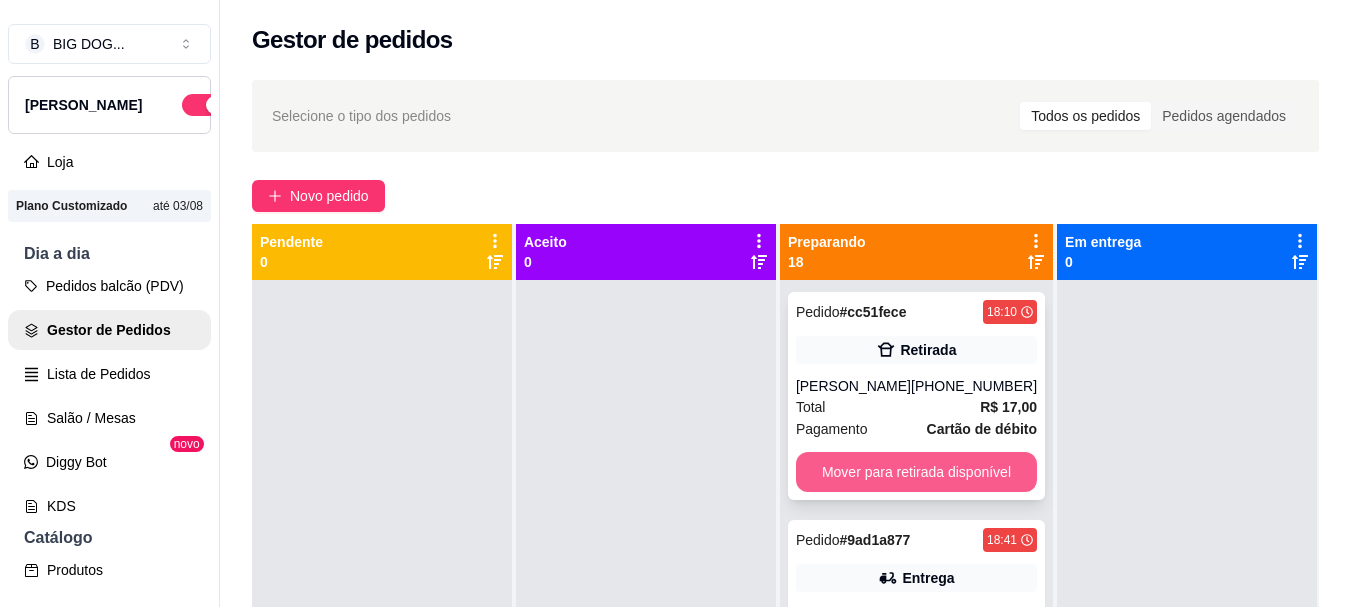 click on "Mover para retirada disponível" at bounding box center (916, 472) 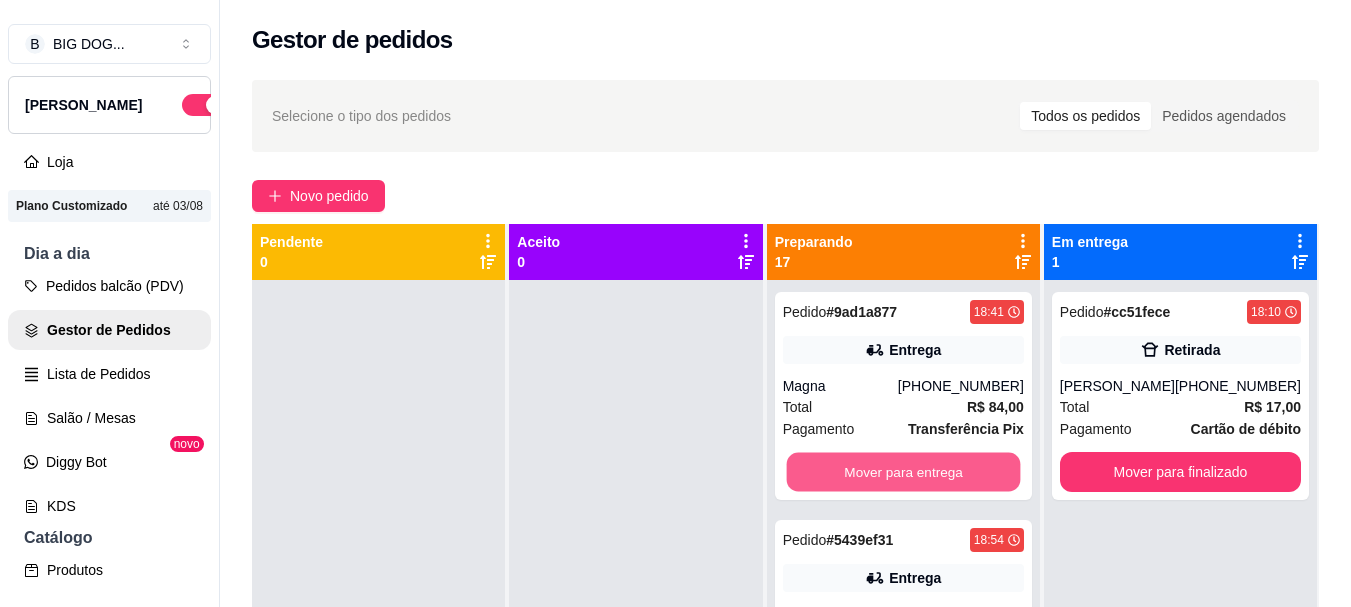 click on "Mover para entrega" at bounding box center [903, 472] 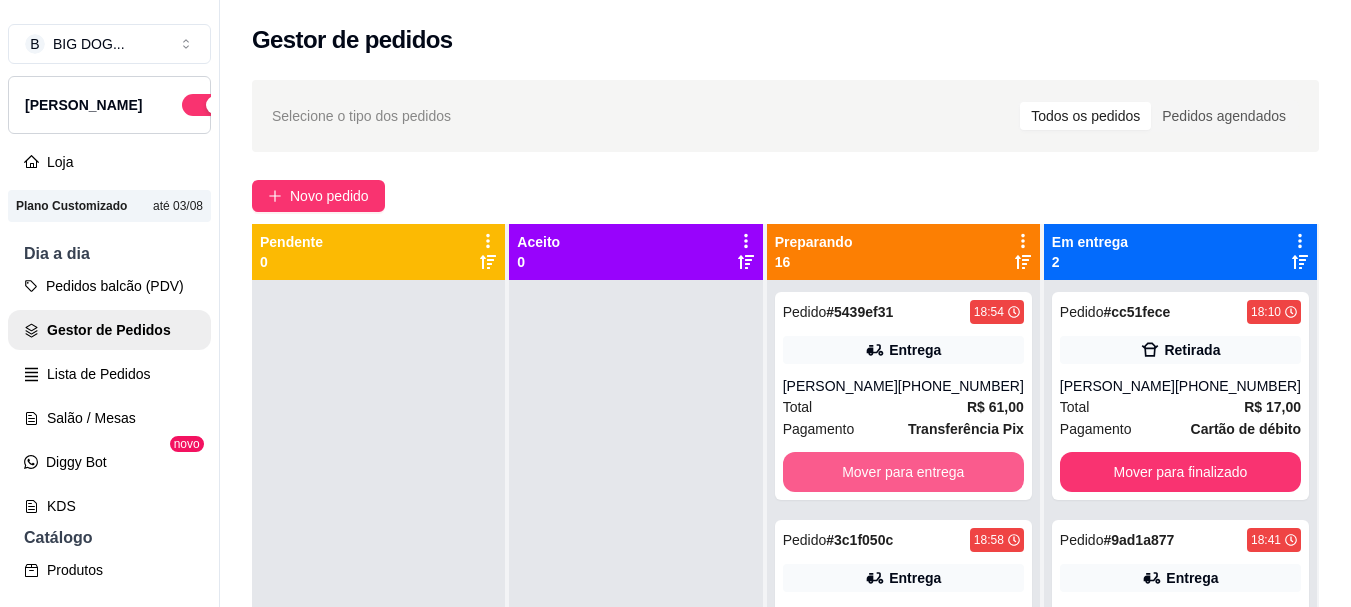 click on "Mover para entrega" at bounding box center (903, 472) 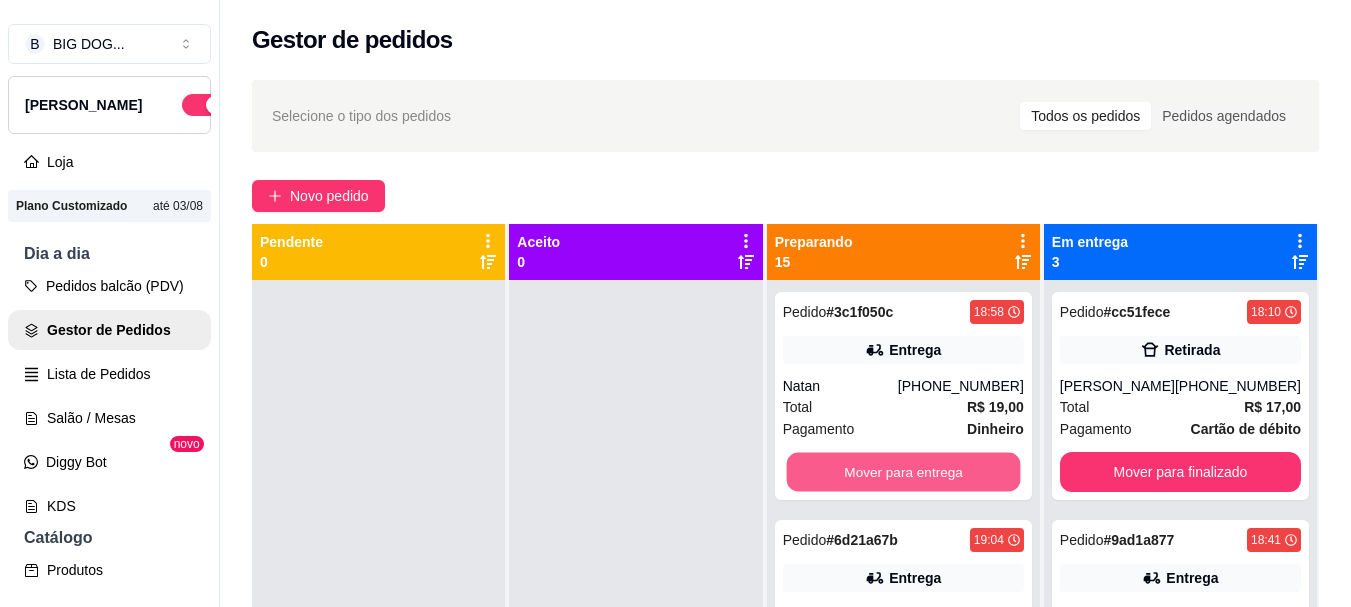 click on "Mover para entrega" at bounding box center [903, 472] 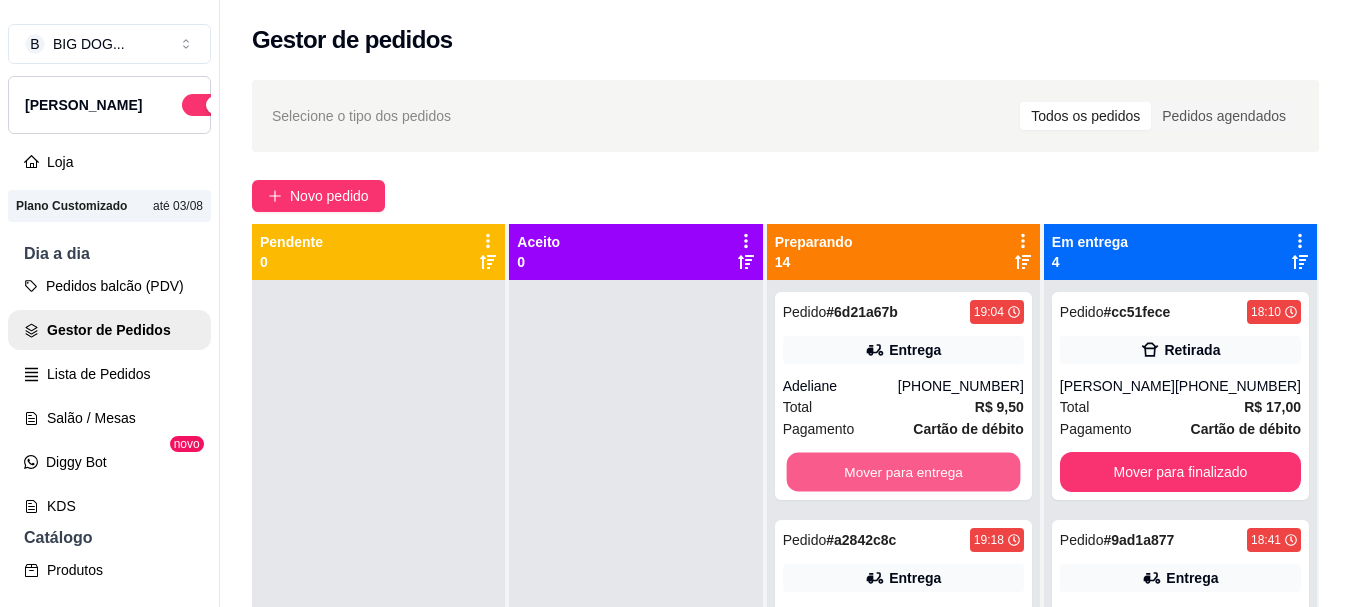 click on "Mover para entrega" at bounding box center [903, 472] 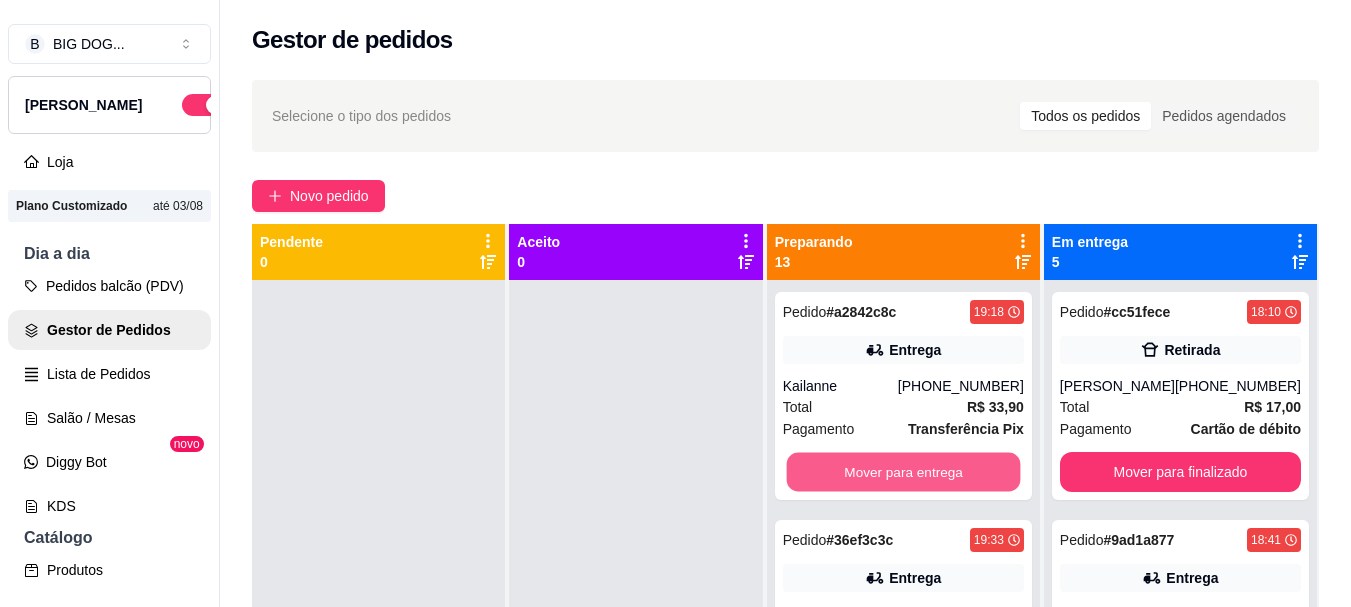click on "Mover para entrega" at bounding box center (903, 472) 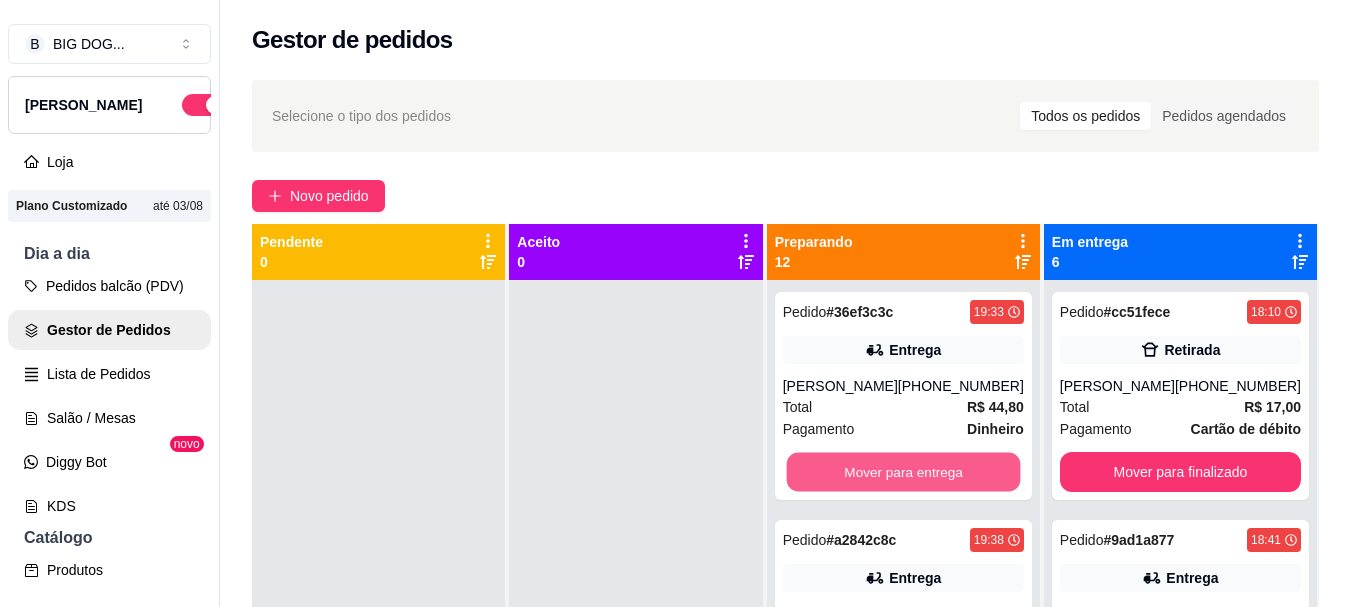click on "Mover para entrega" at bounding box center [903, 472] 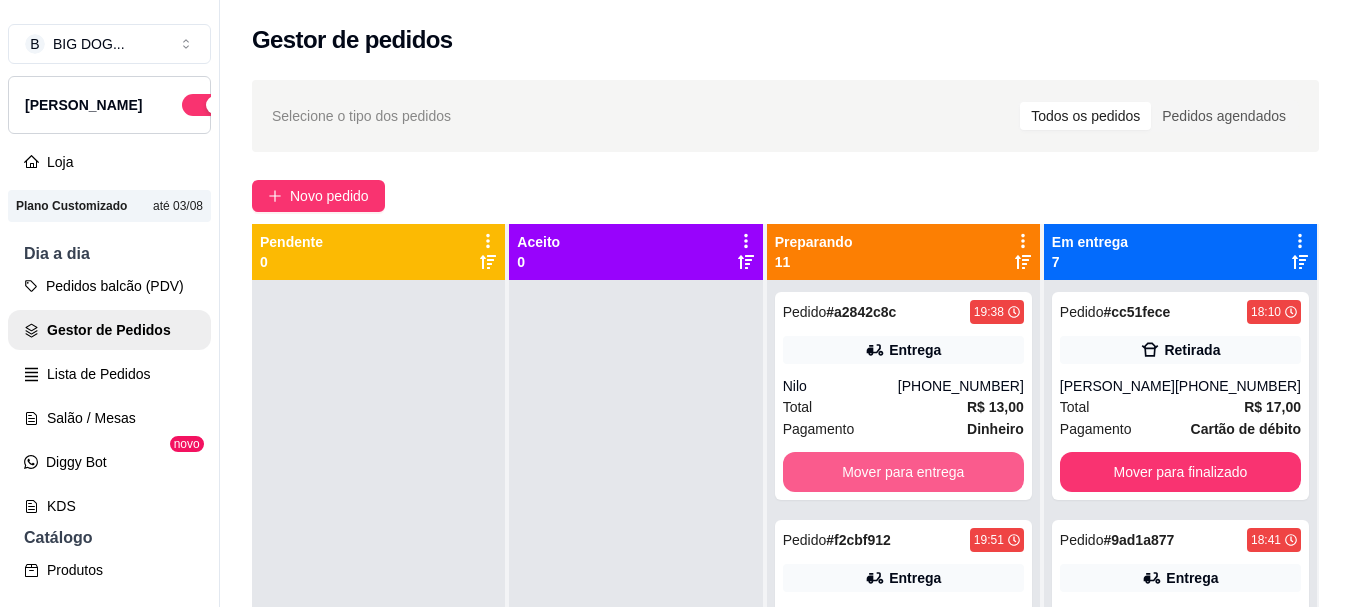 click on "Mover para entrega" at bounding box center [903, 472] 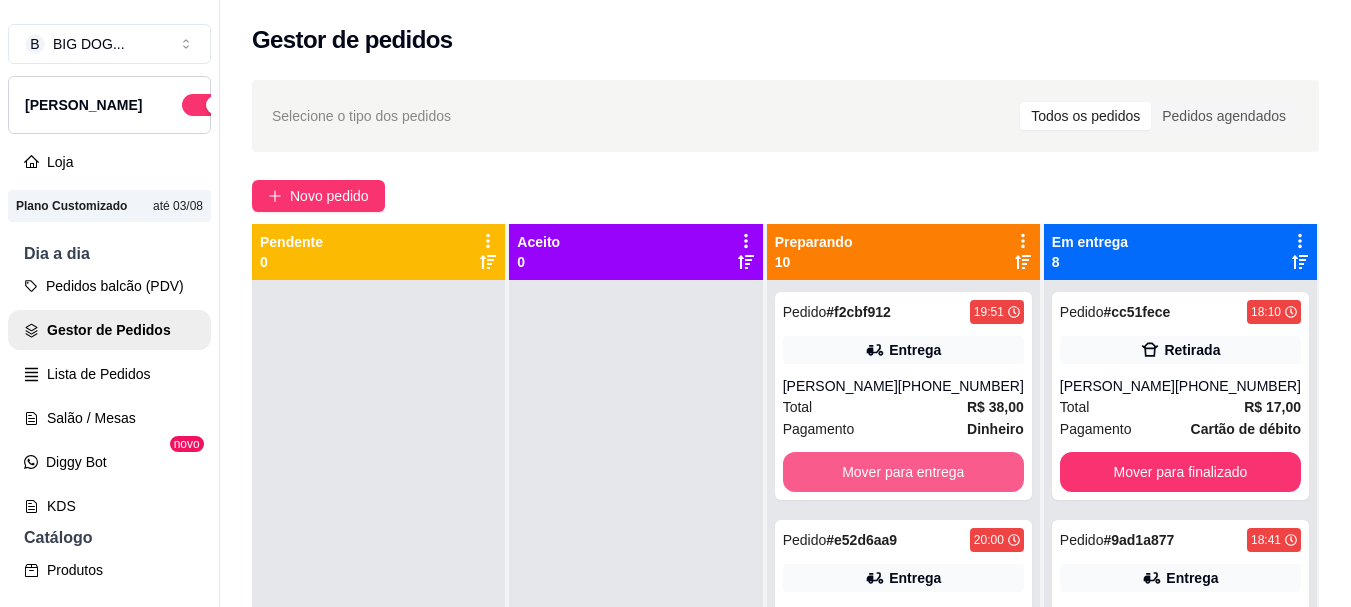 click on "Mover para entrega" at bounding box center (903, 472) 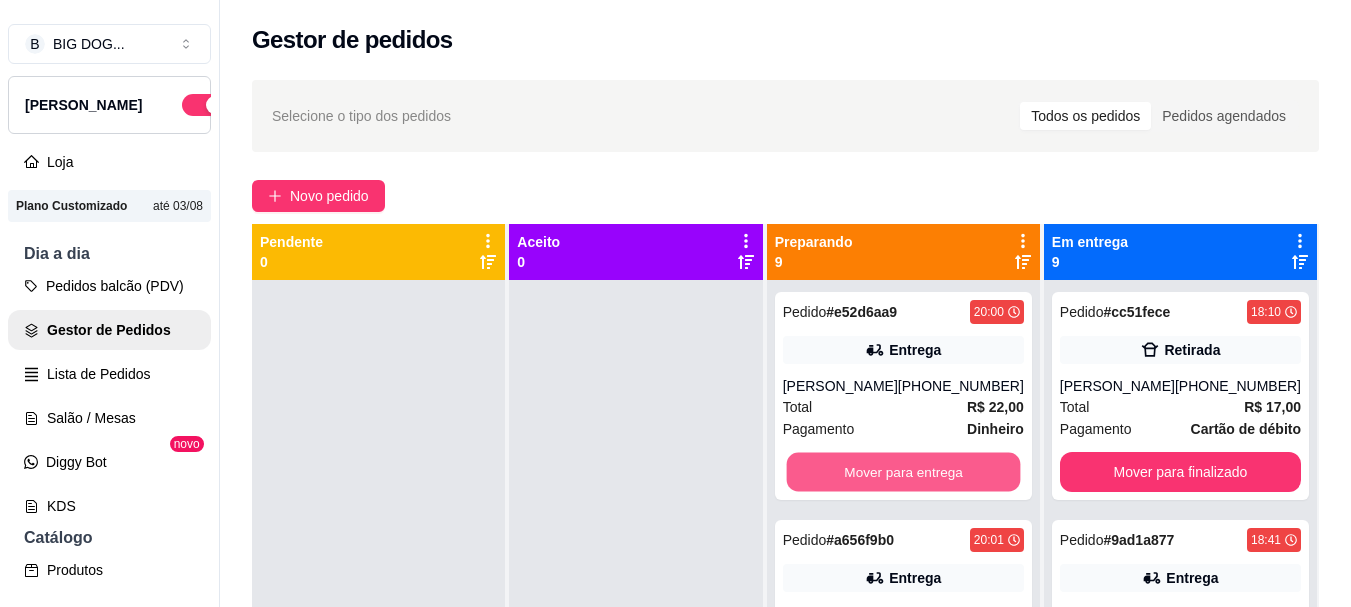 click on "Mover para entrega" at bounding box center (903, 472) 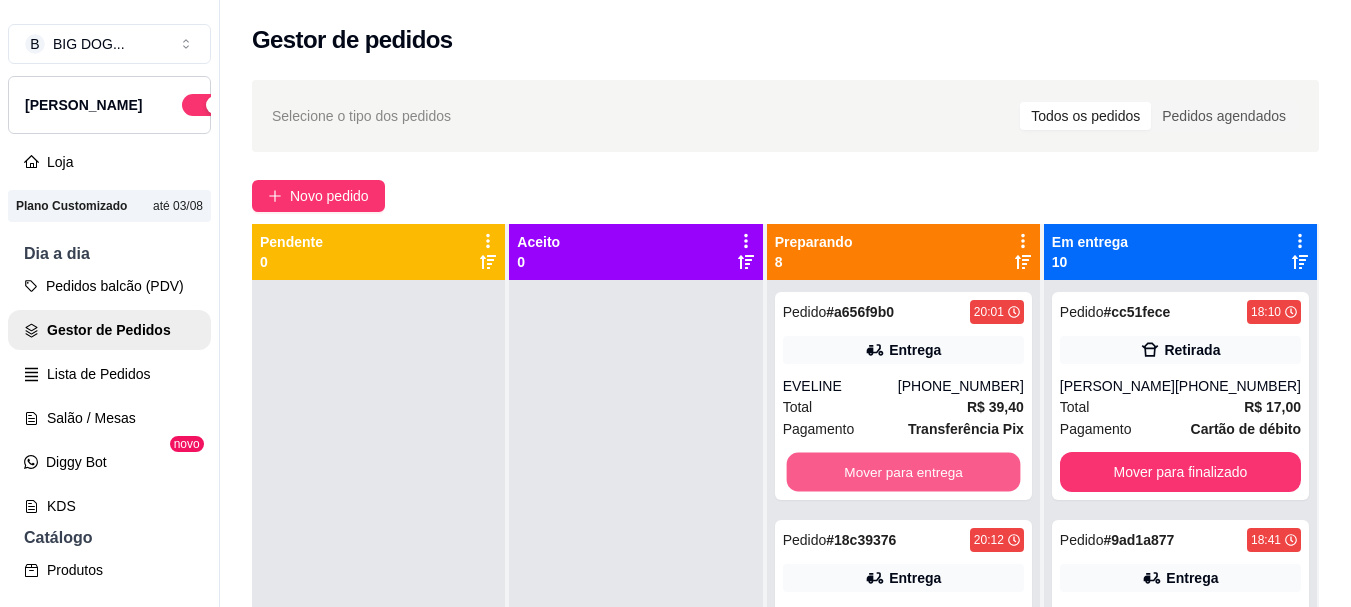 click on "Mover para entrega" at bounding box center (903, 472) 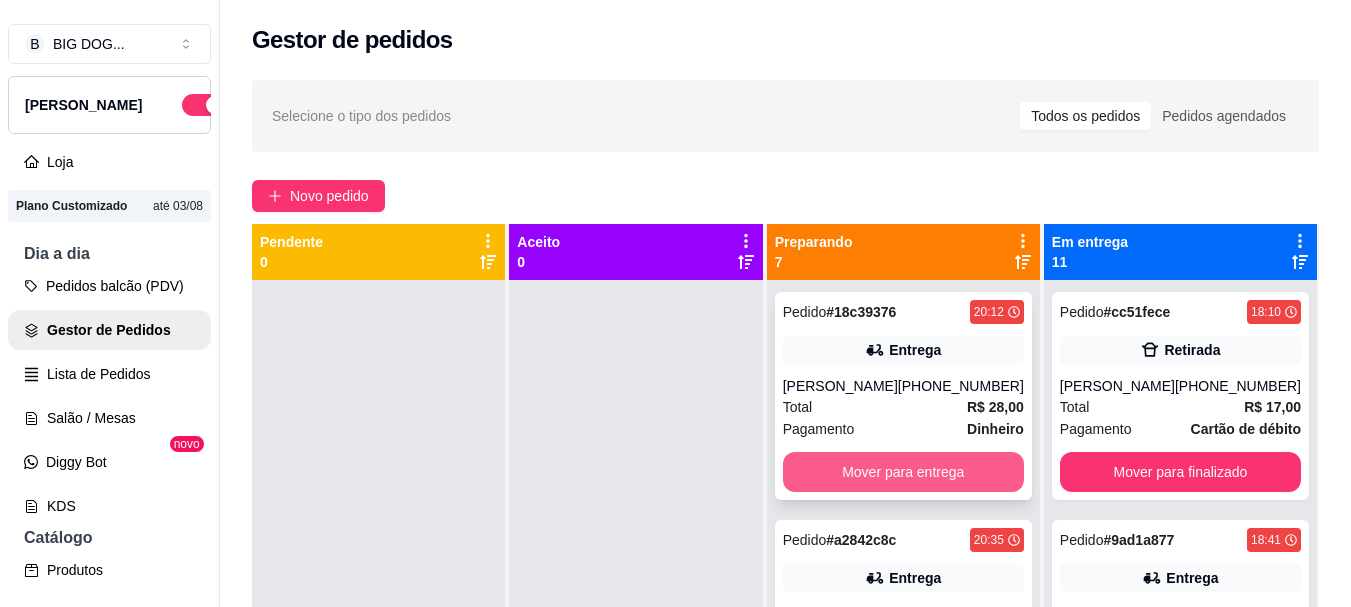 click on "Mover para entrega" at bounding box center [903, 472] 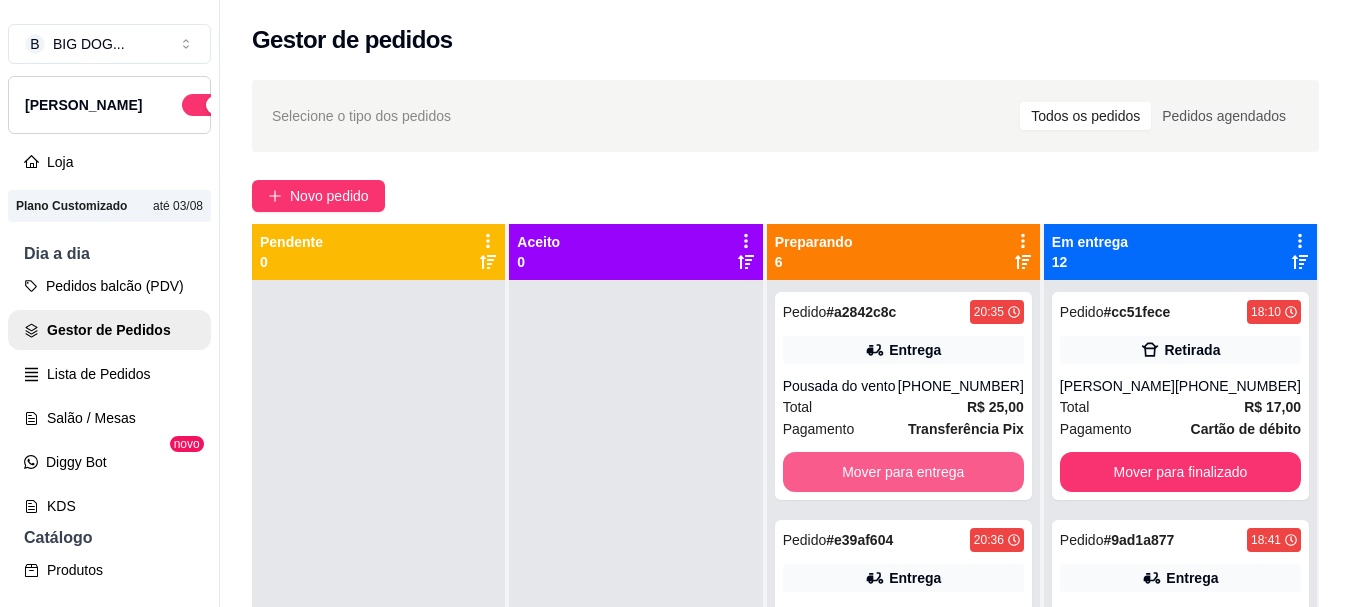 click on "Mover para entrega" at bounding box center [903, 472] 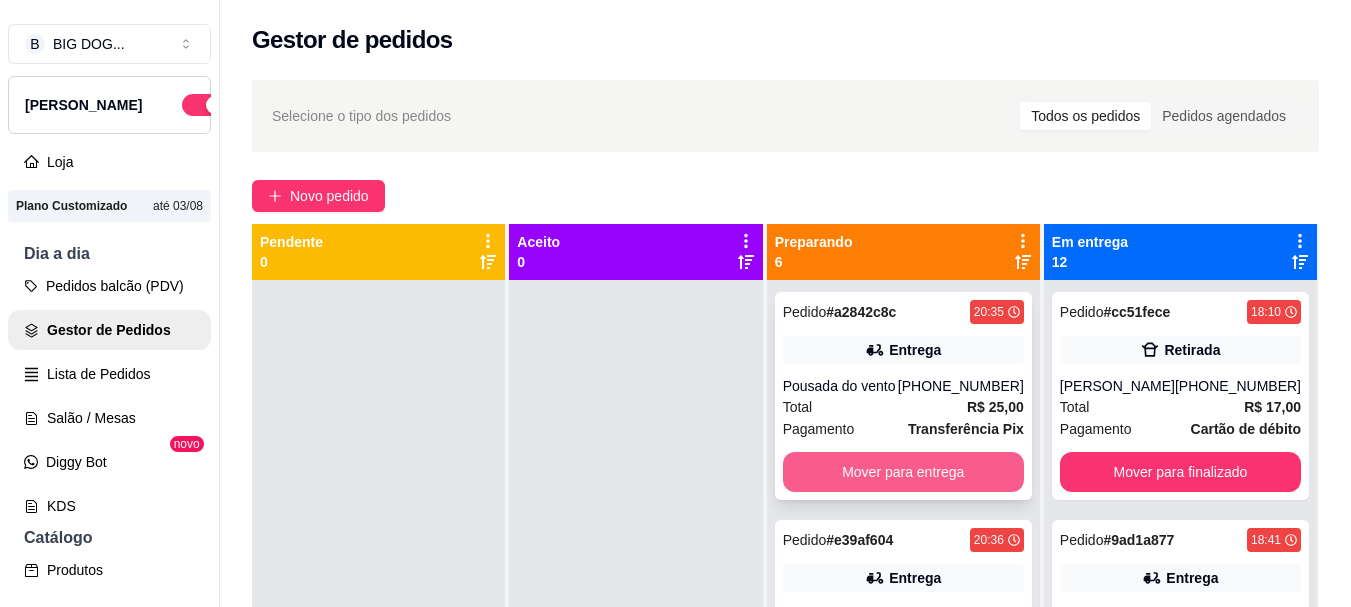 click on "Mover para entrega" at bounding box center (903, 472) 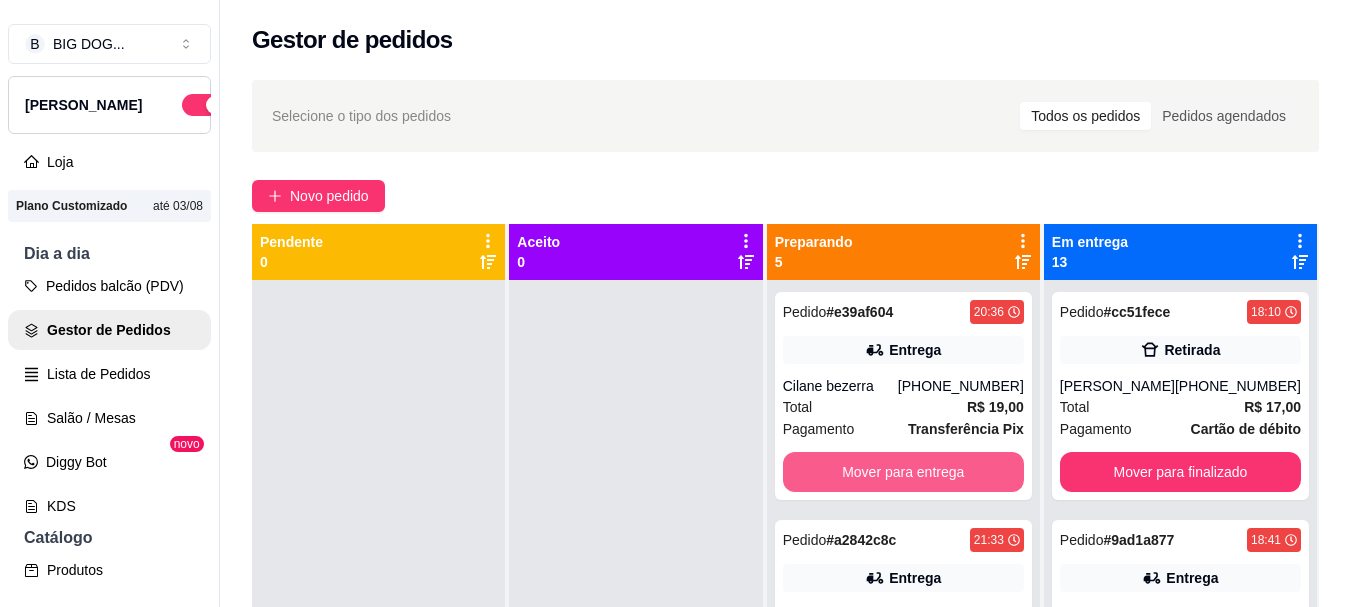 click on "Mover para entrega" at bounding box center (903, 472) 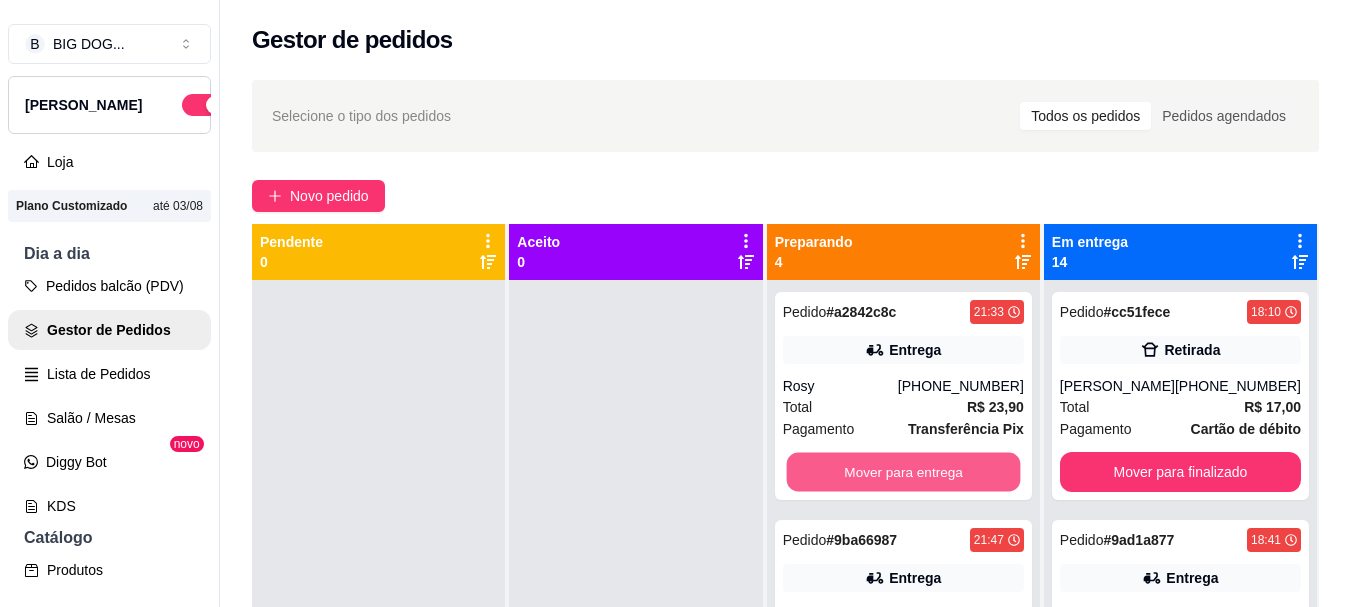 click on "Mover para entrega" at bounding box center (903, 472) 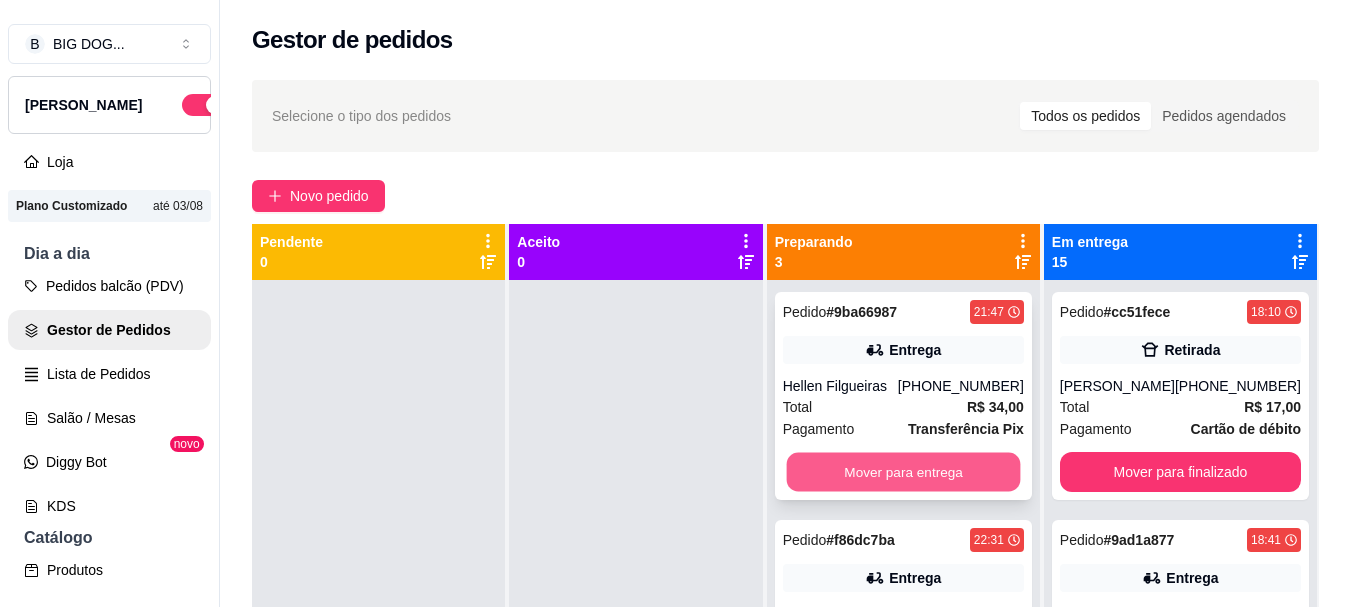 click on "Mover para entrega" at bounding box center (903, 472) 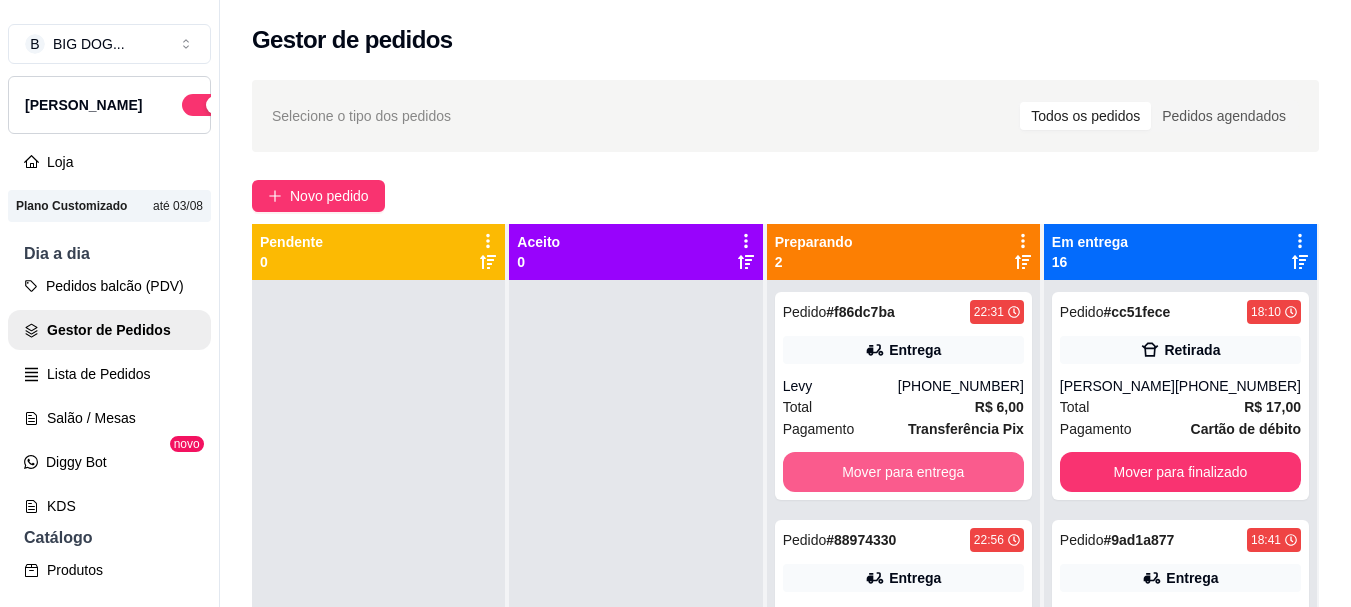 click on "Mover para entrega" at bounding box center [903, 472] 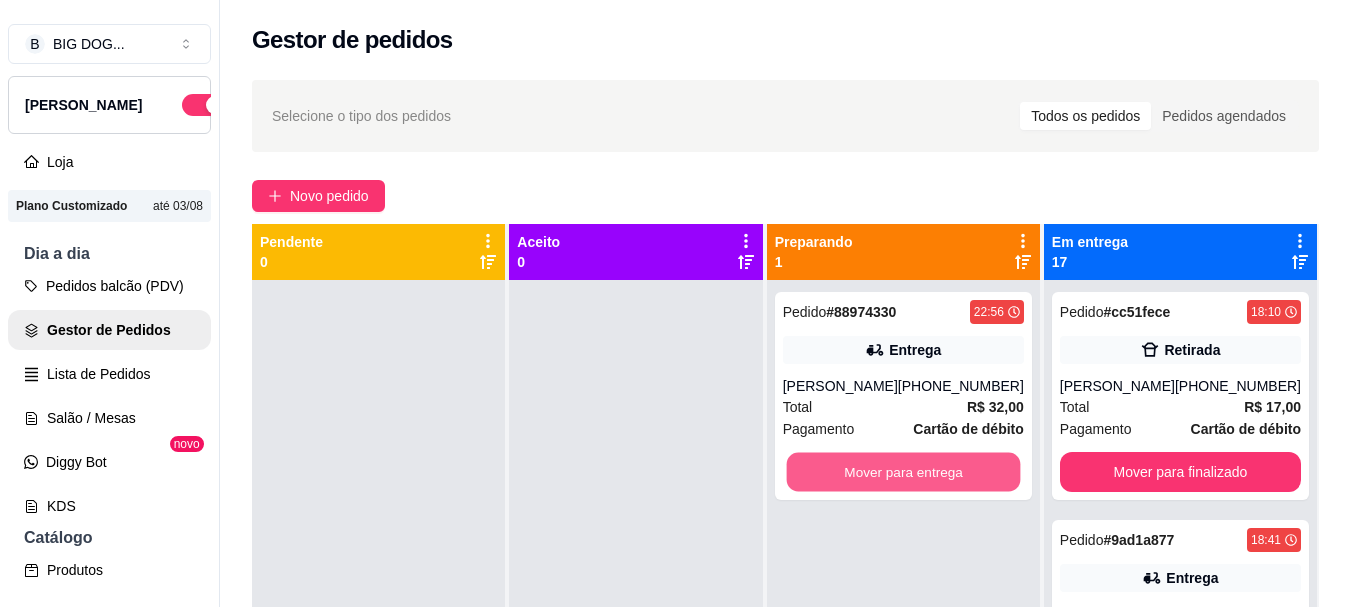 click on "Mover para entrega" at bounding box center [903, 472] 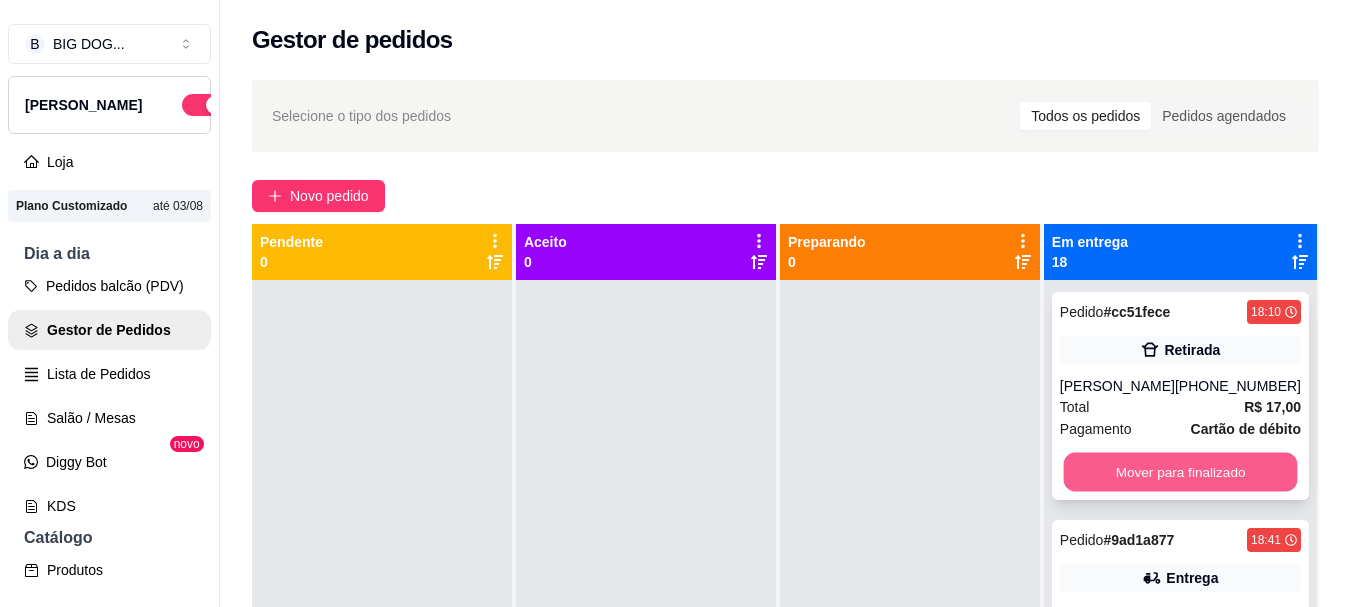 click on "Mover para finalizado" at bounding box center (1180, 472) 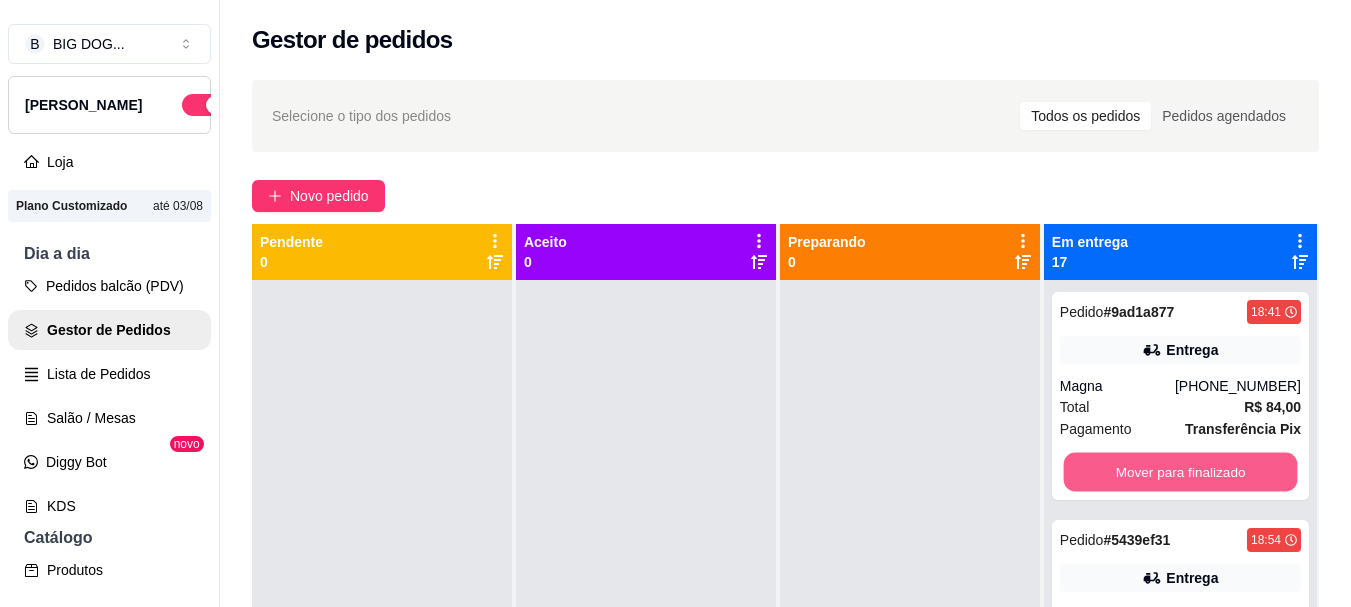 click on "Mover para finalizado" at bounding box center (1180, 472) 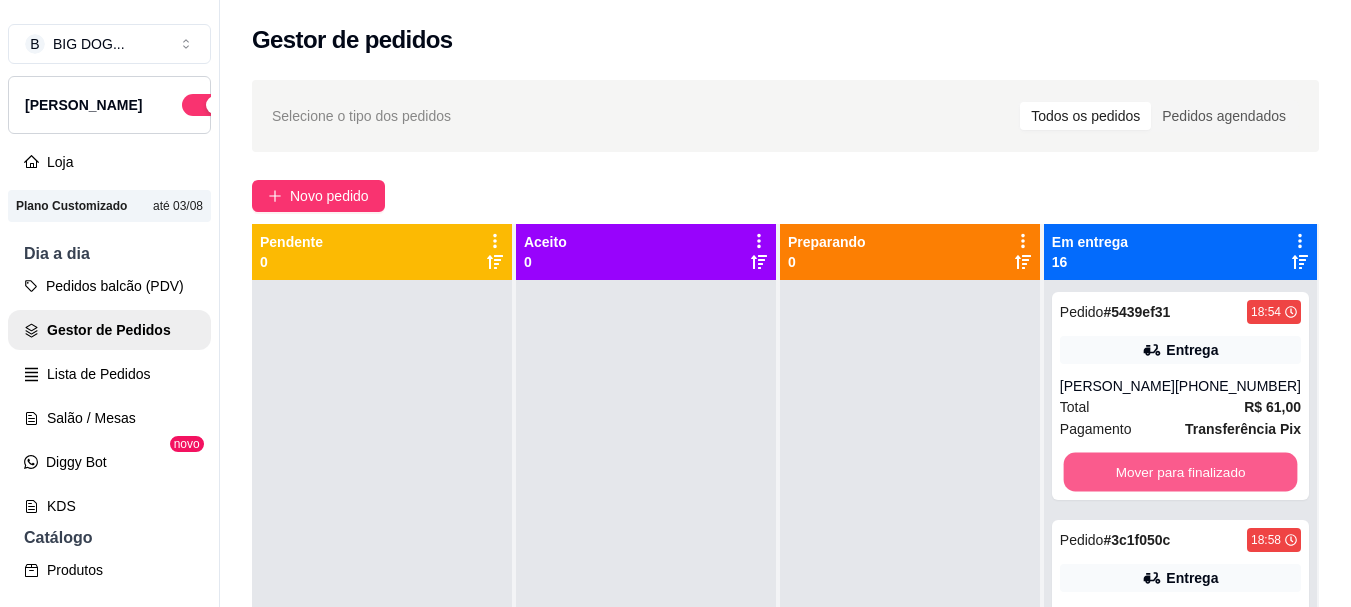 click on "Mover para finalizado" at bounding box center [1180, 472] 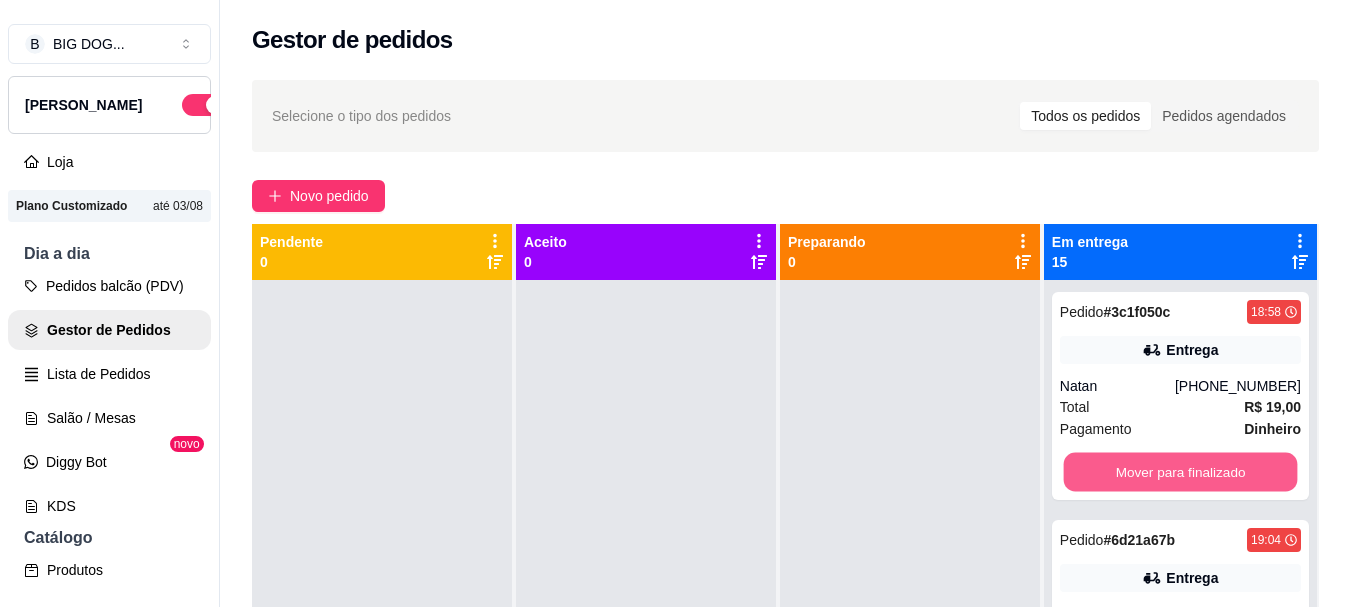click on "Mover para finalizado" at bounding box center [1180, 472] 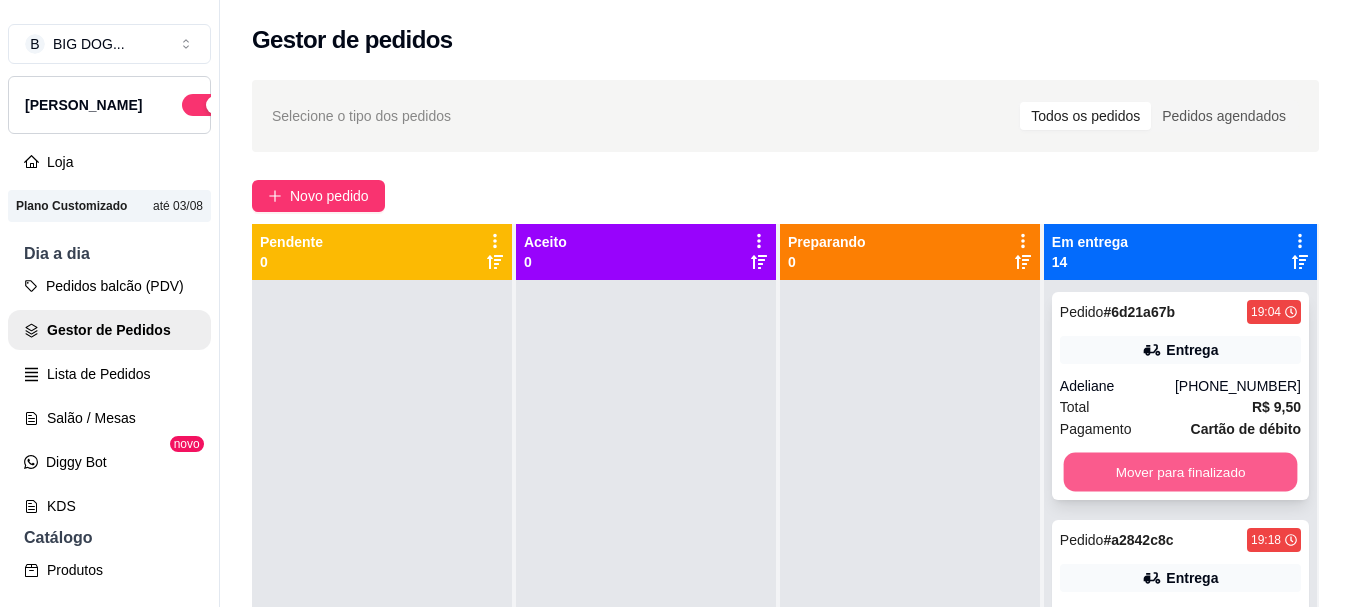 click on "Mover para finalizado" at bounding box center [1180, 472] 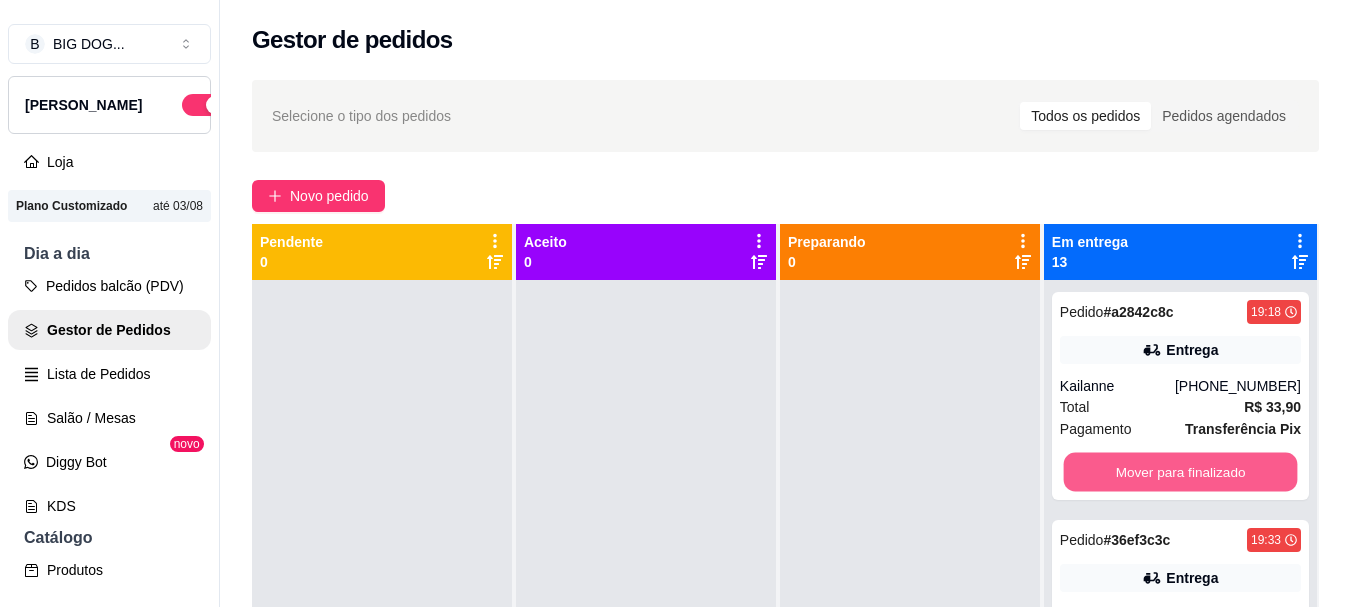 click on "Mover para finalizado" at bounding box center (1180, 472) 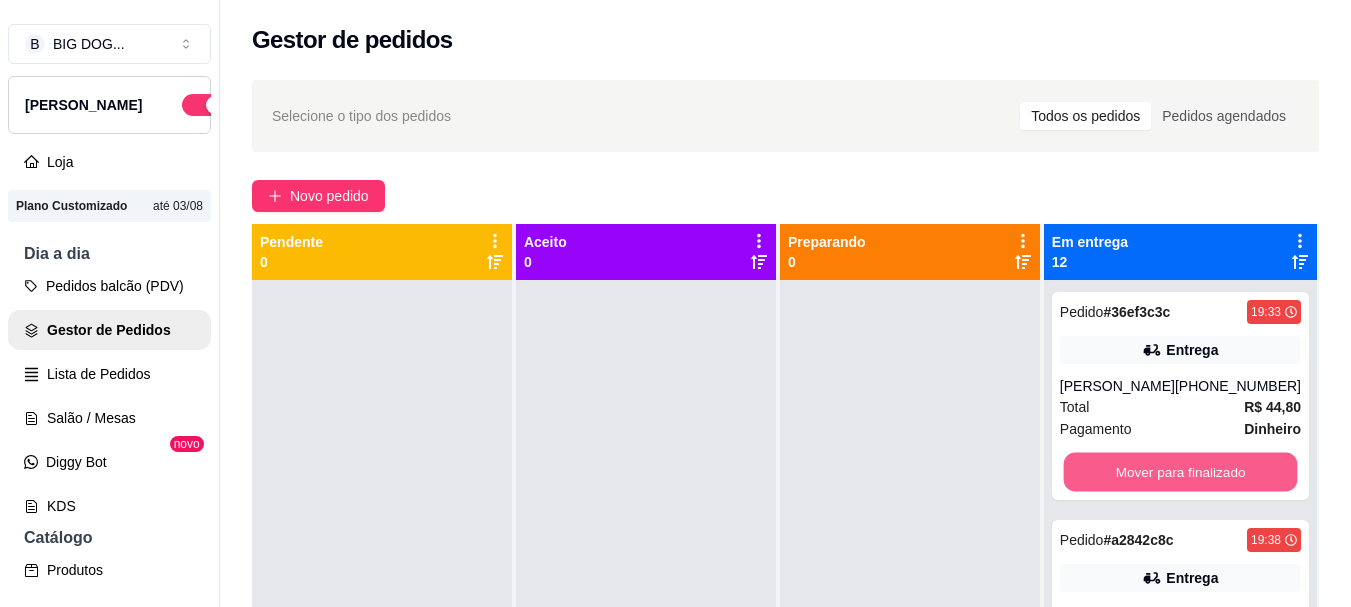 click on "Mover para finalizado" at bounding box center (1180, 472) 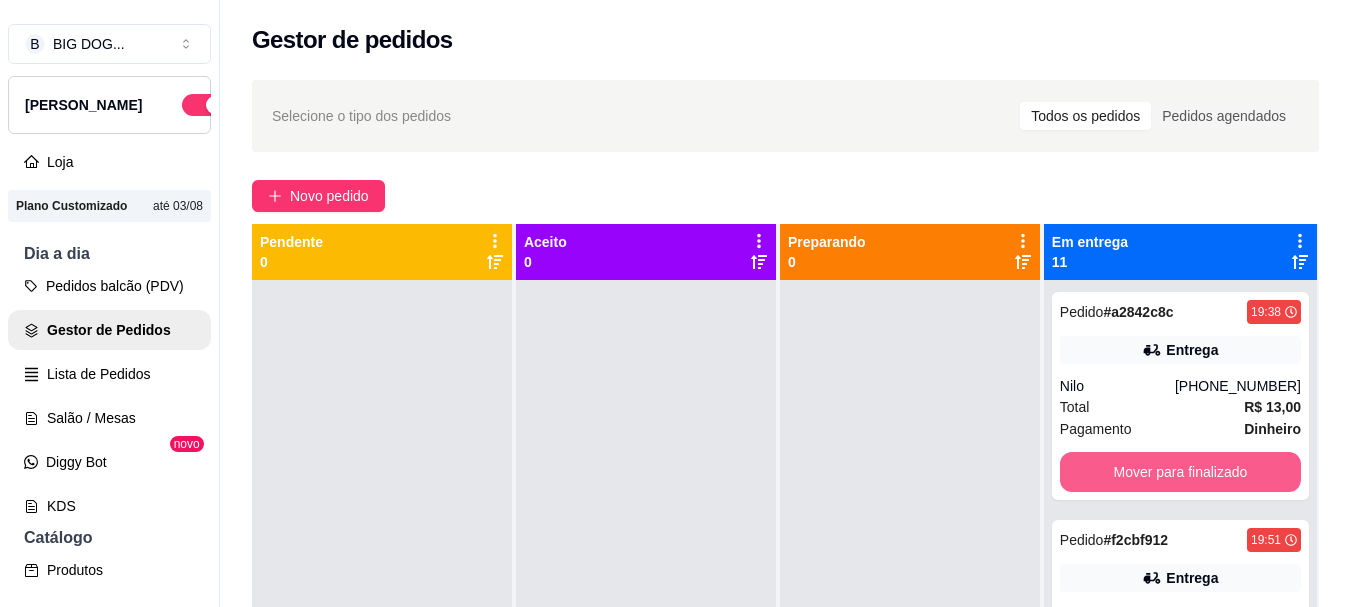 click on "Mover para finalizado" at bounding box center (1180, 472) 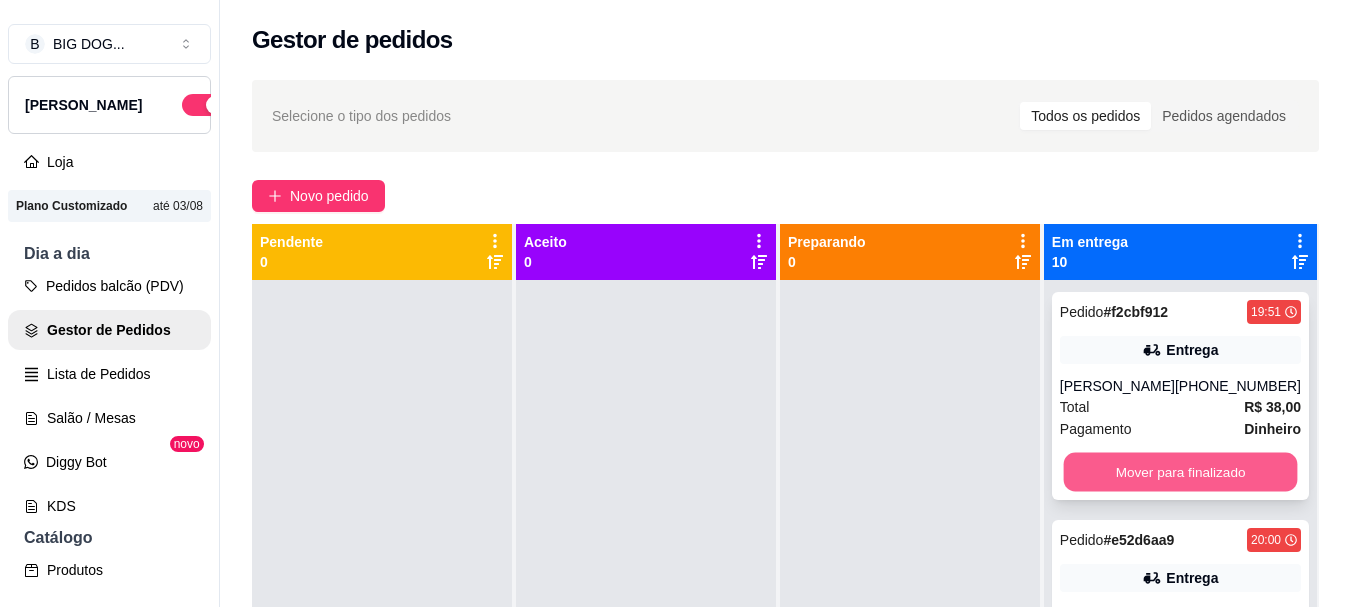 click on "Mover para finalizado" at bounding box center (1180, 472) 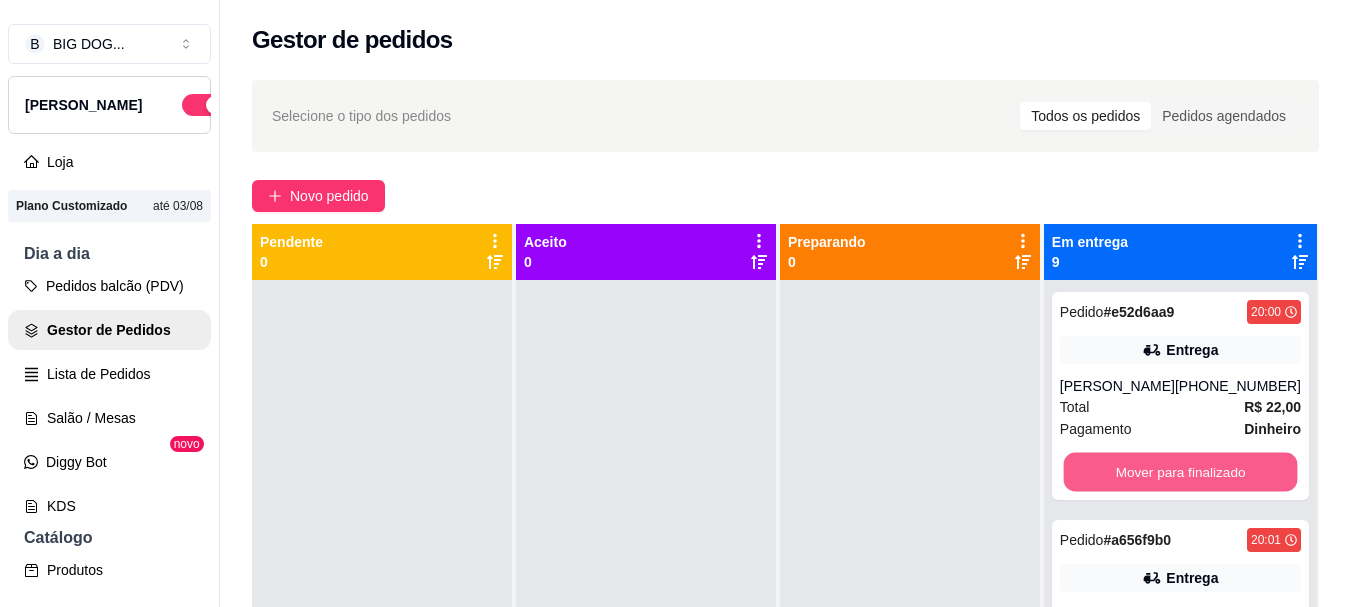click on "Mover para finalizado" at bounding box center [1180, 472] 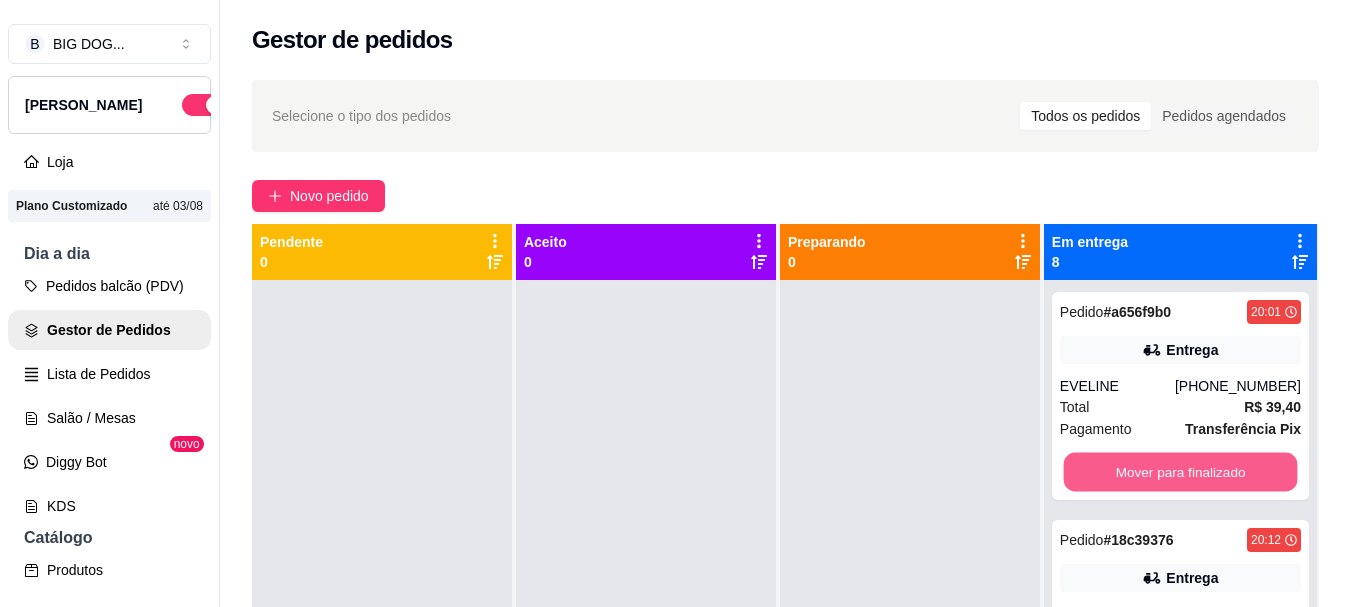 click on "Mover para finalizado" at bounding box center [1180, 472] 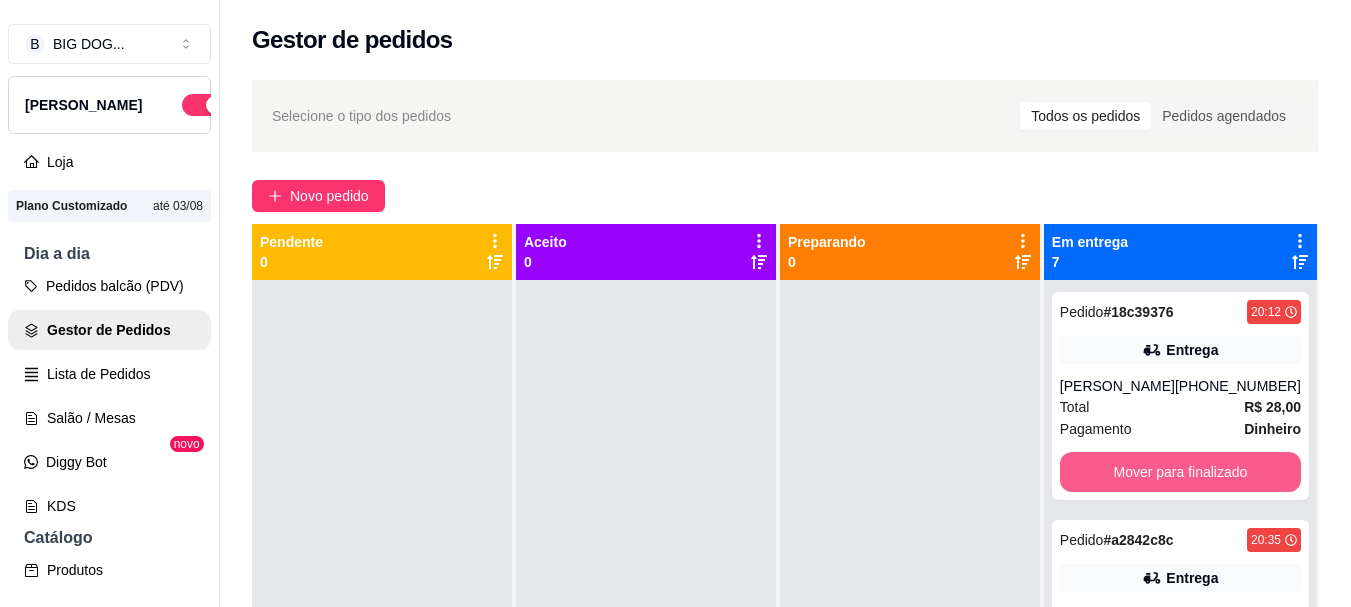 click on "Mover para finalizado" at bounding box center (1180, 472) 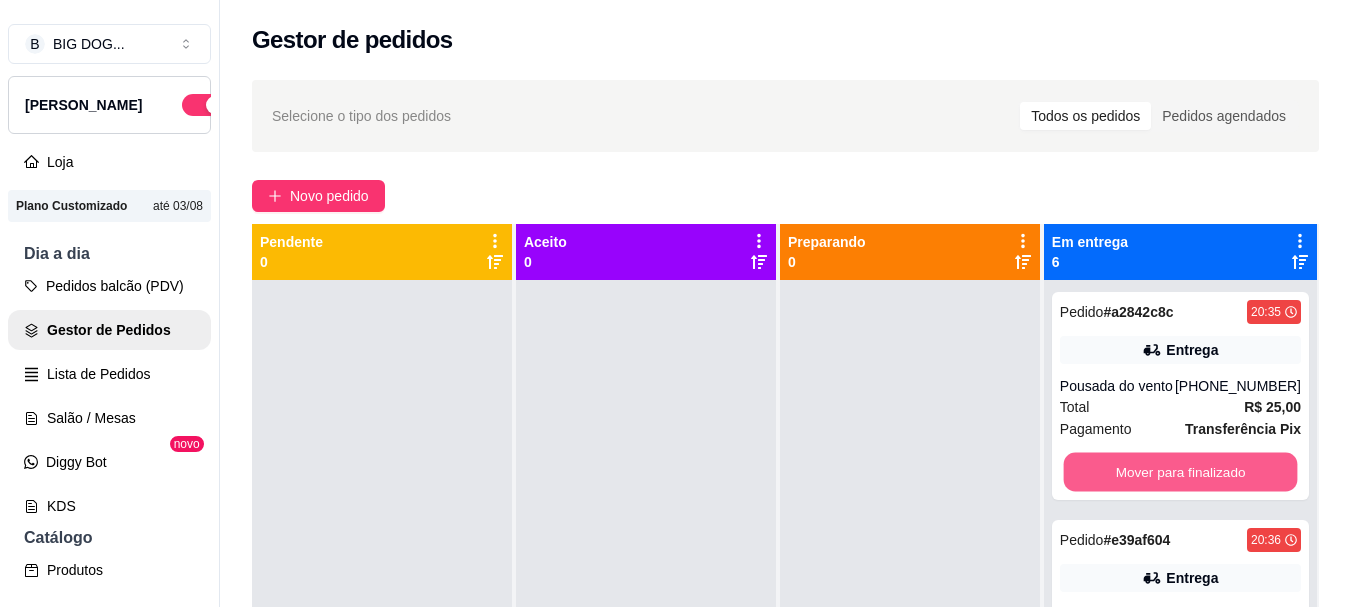 click on "Mover para finalizado" at bounding box center [1180, 472] 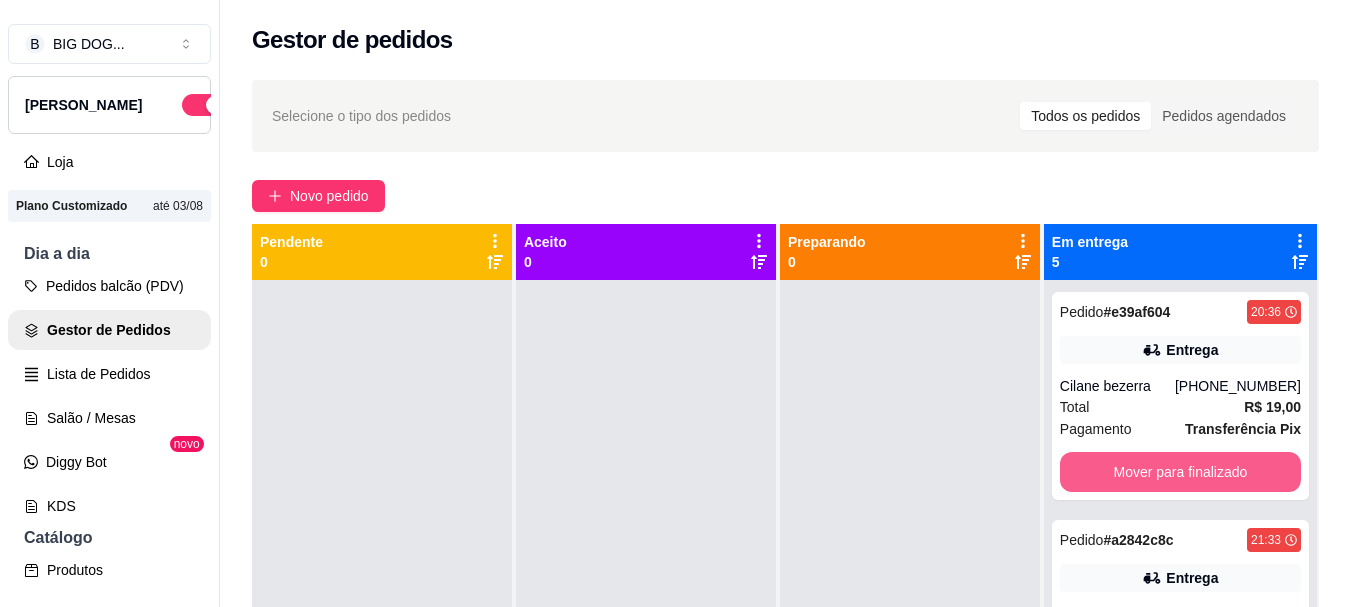 click on "Mover para finalizado" at bounding box center (1180, 472) 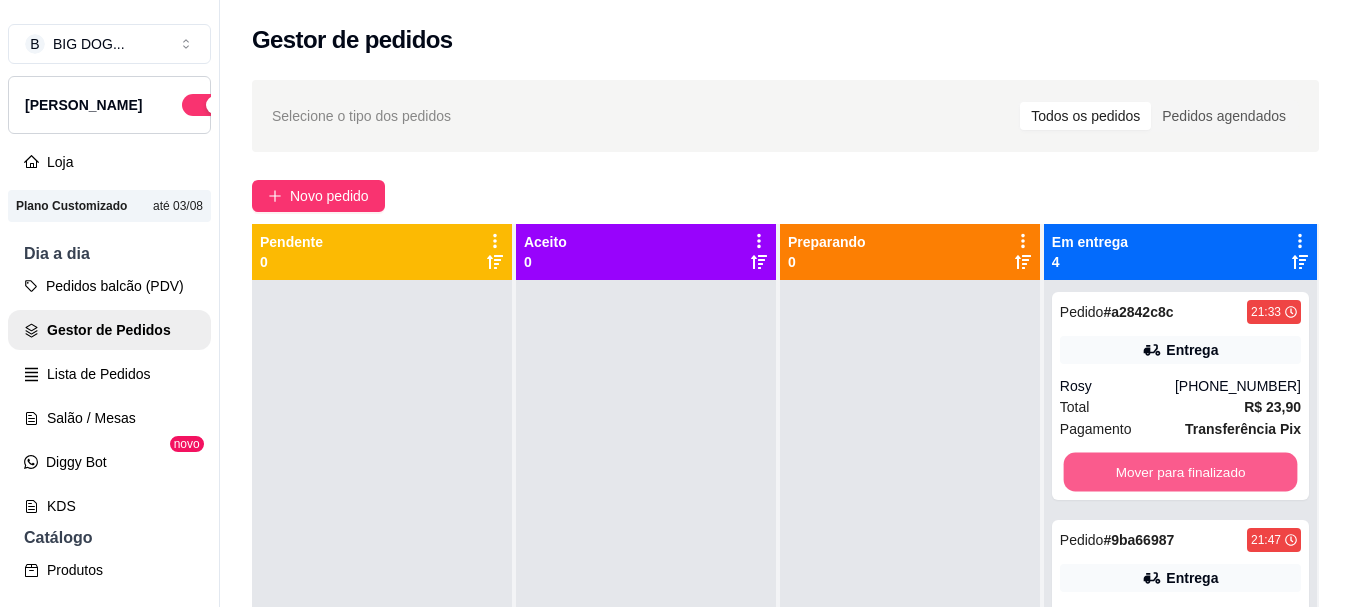 click on "Mover para finalizado" at bounding box center (1180, 472) 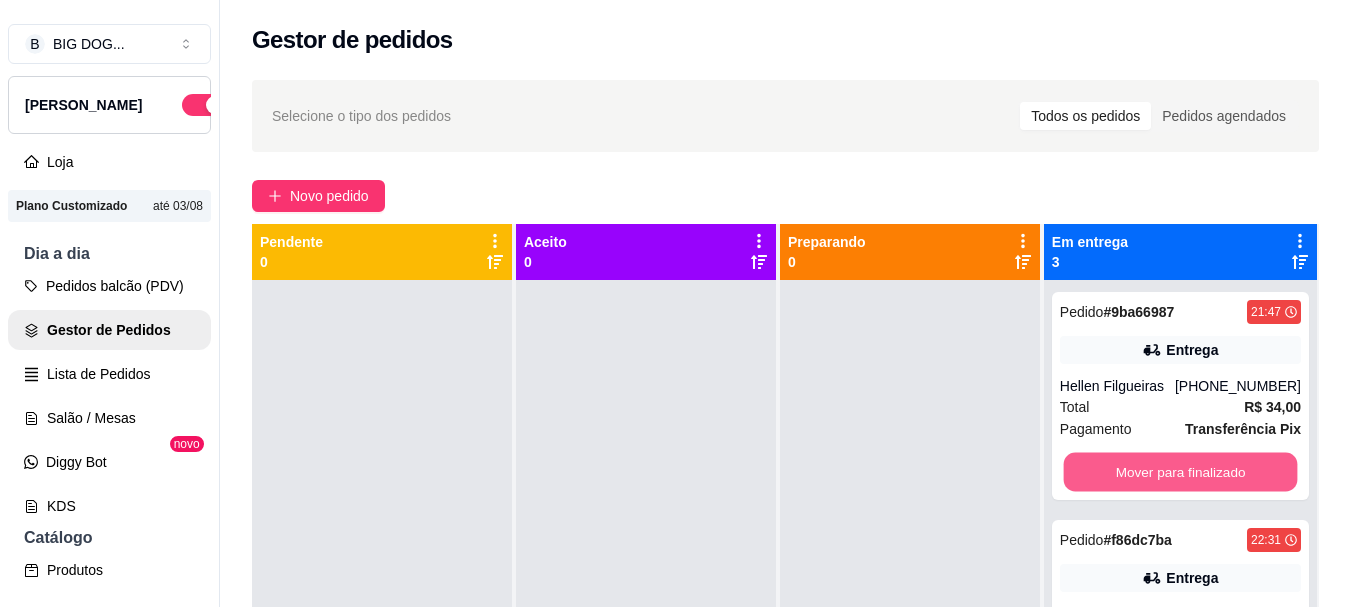 click on "Mover para finalizado" at bounding box center [1180, 472] 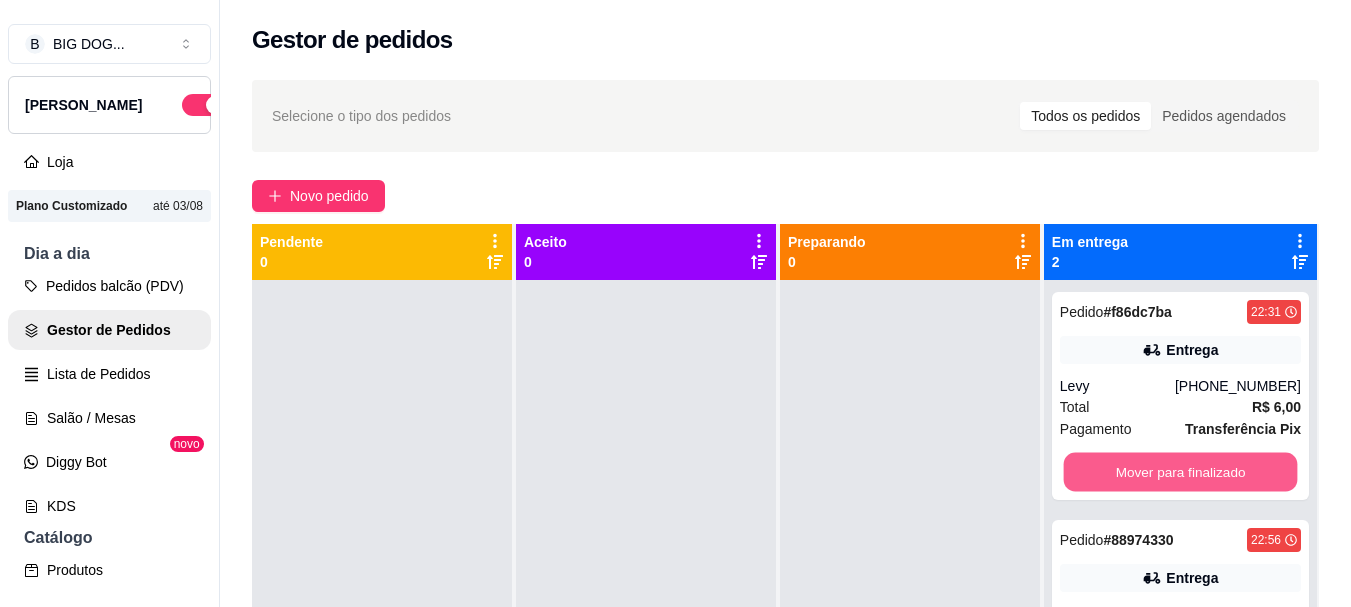 click on "Mover para finalizado" at bounding box center (1180, 472) 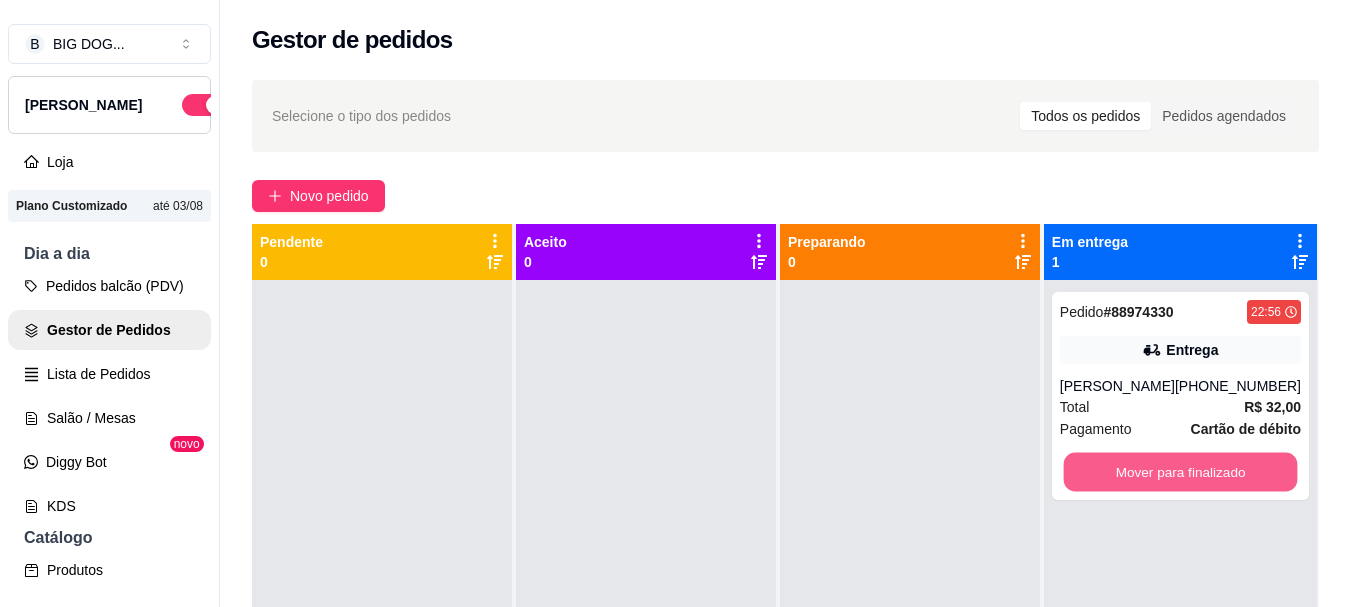 click on "Mover para finalizado" at bounding box center (1180, 472) 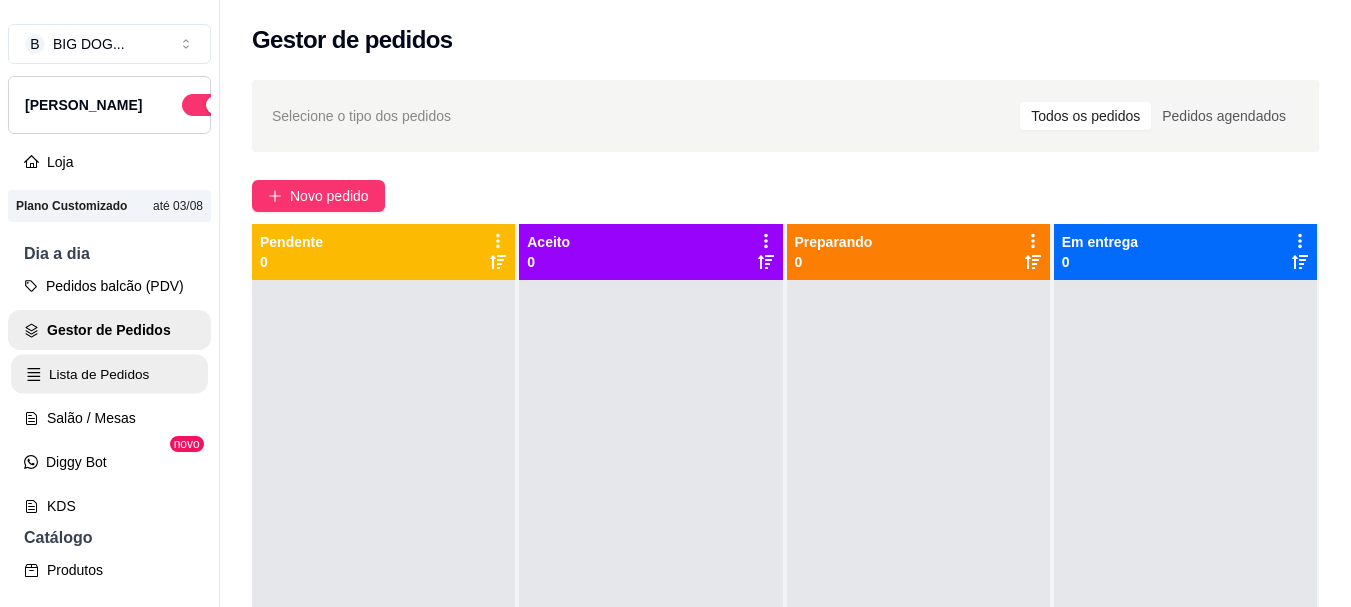 click on "Lista de Pedidos" at bounding box center [109, 374] 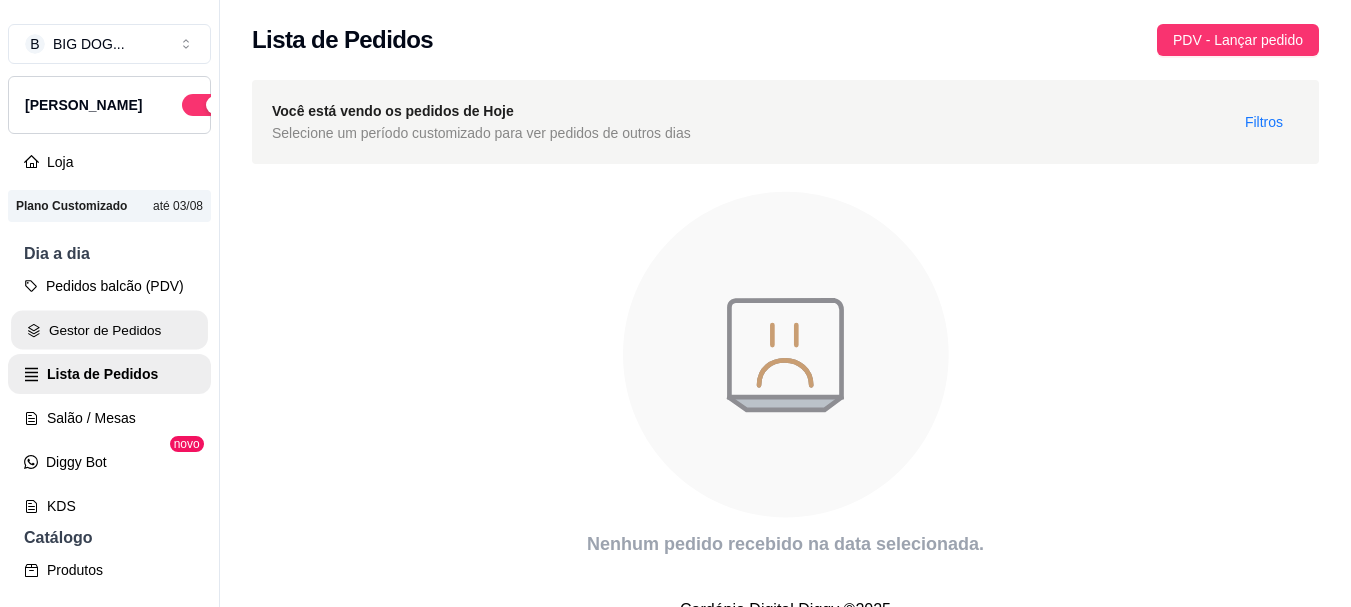 click on "Gestor de Pedidos" at bounding box center (109, 330) 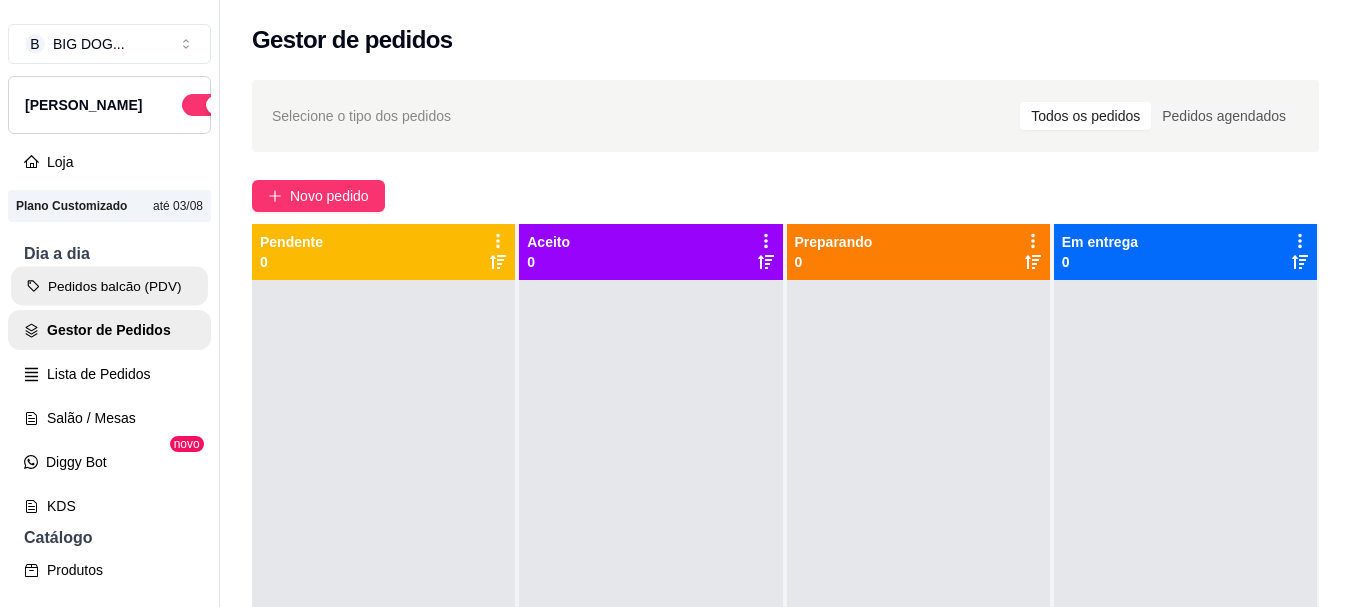 click on "Pedidos balcão (PDV)" at bounding box center [109, 286] 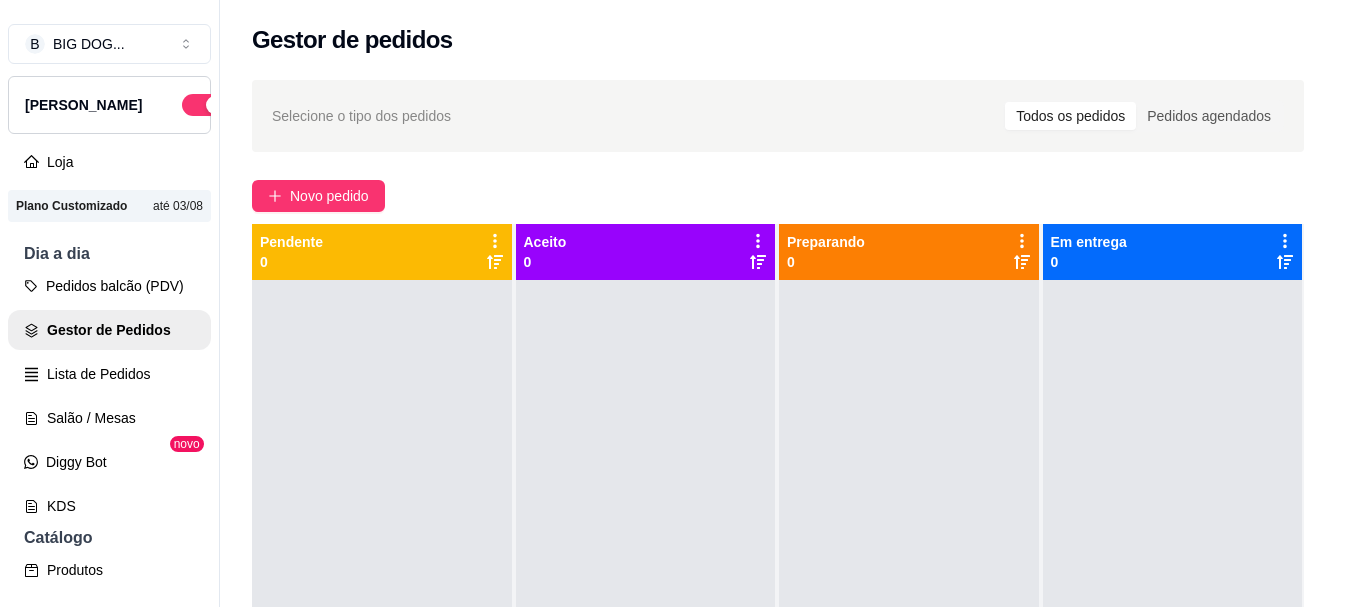 click on "HOT DOG HAMBÚRGUER  HAMBÚRGUER ARTESANAL  SANDUICHES NO PÃO ÁRABE  SANDUICHE NATURAL COMBOS PETISCOS  ENTRADAS GUARNIÇÕES  SALADAS CHURRASQUEIRA  COZINHA A LA CARTE MARMITAS  MACARRONADAS  BARCAS BEBIDAS  Pesquisa Item avulso HOT DOG Opção 01   R$ 5,00 0 Opção 02   R$ 8,00 0 Opção 03   R$ 10,00 0 Opção 04   R$ 16,50 0 Opção 05   R$ 16,50 0 Opção 06   R$ 17,50 0 Opção 07   R$ 17,50 0 Opção 08   R$ 18,50 0 Opção 09   R$ 18,50 0 Opção 10   R$ 26,00 0 Opção 27   R$ 19,90 0 Opção 28   R$ 19,90 0 HAMBÚRGUER  Op.11- Hambúrguer    R$ 8,50 0 Op.12- X-Burguer   R$ 10,00 0 Op.13- Calabresa Tripla com Barbecue    R$ 13,50 0 Op.14- Big Chipotle   R$ 14,00 0 Op.15- Big Bacon   R$ 15,00 0 Op.16- Big Cheddar   R$ 16,50 0 Op.17- Big Burguer   R$ 16,50 0 Op.18- Big Frango   R$ 14,90 0 Op.19- Frango e Bacon   R$ 14,90 0 Op.20- X- Frango    R$ 9,50 0 HAMBÚRGUER ARTESANAL  Op.21- [US_STATE] Hambúrguer    R$ 13,50 0 Op.22- Bacon & Cheddar    R$ 18,90 0 Op.23- Barbecue    0   0" at bounding box center [675, 303] 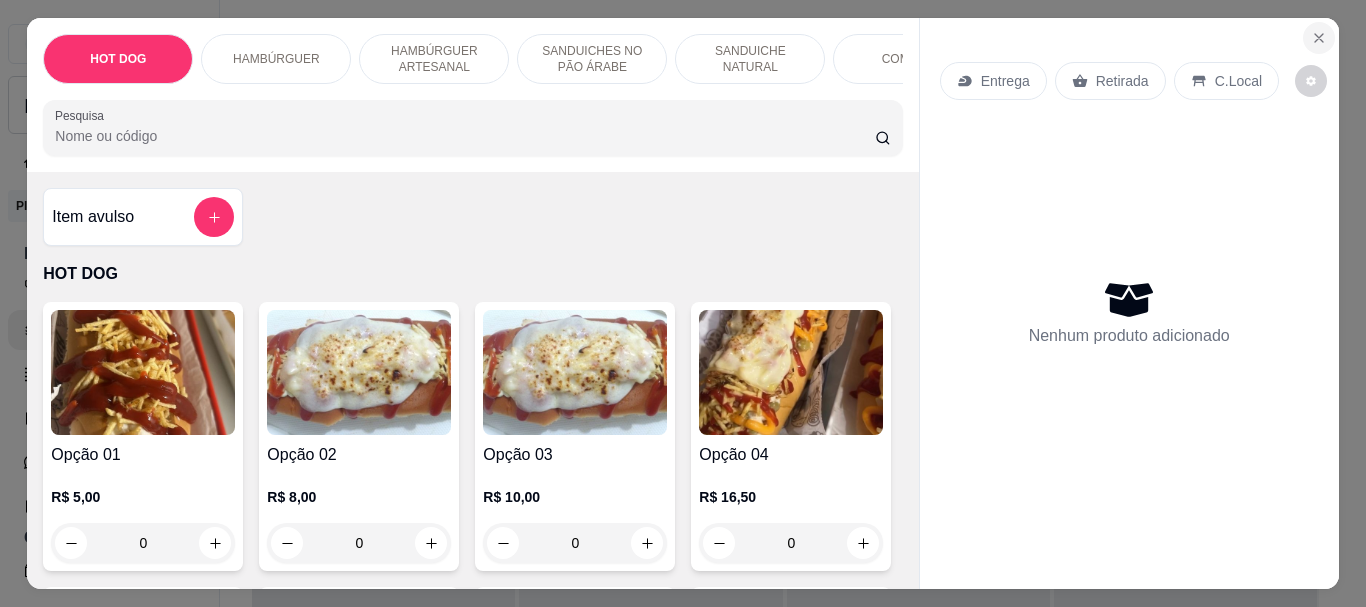 click 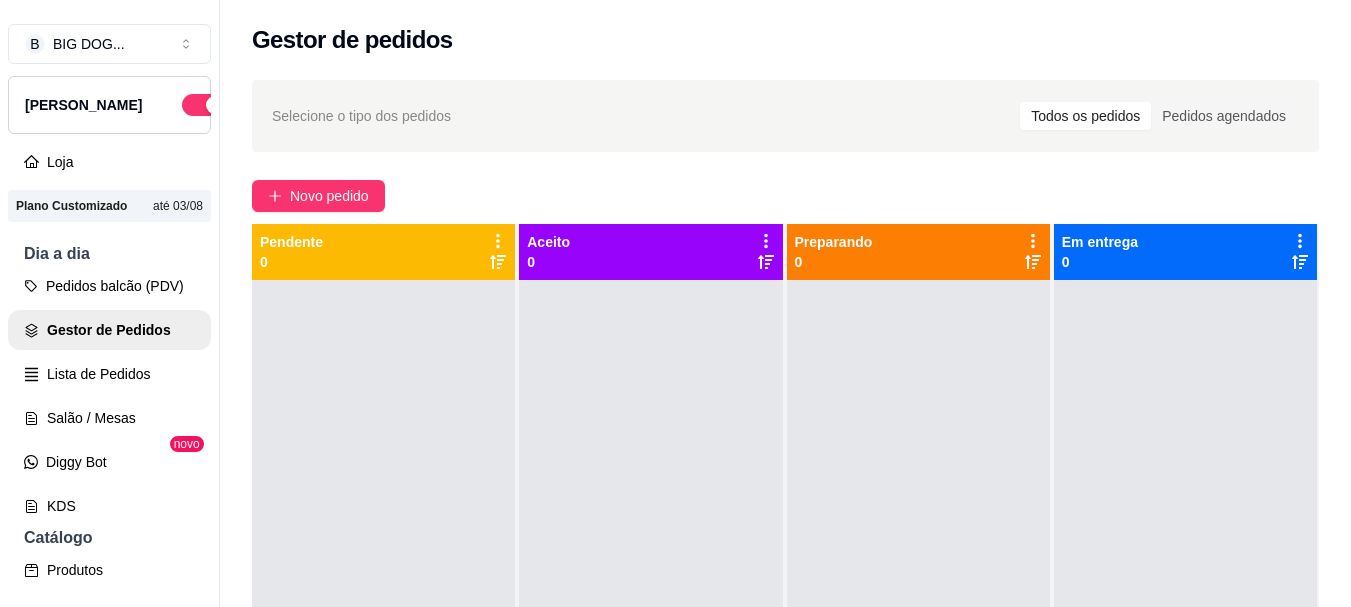 scroll, scrollTop: 32, scrollLeft: 0, axis: vertical 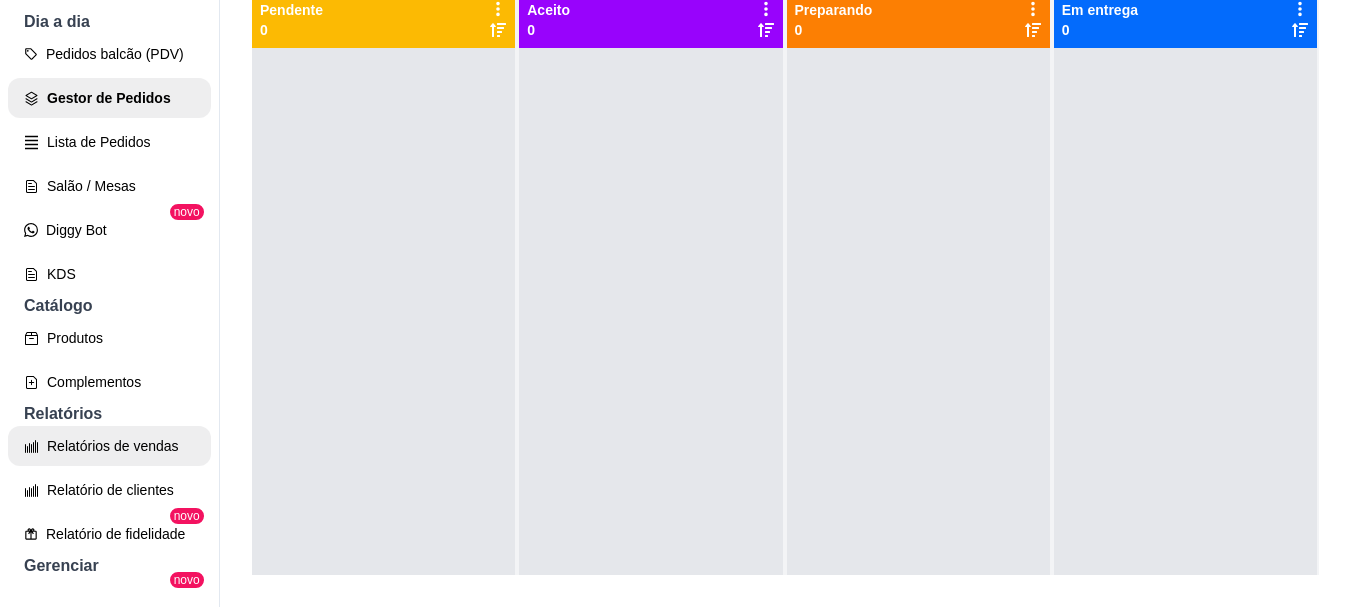 click on "Relatórios de vendas" at bounding box center [109, 446] 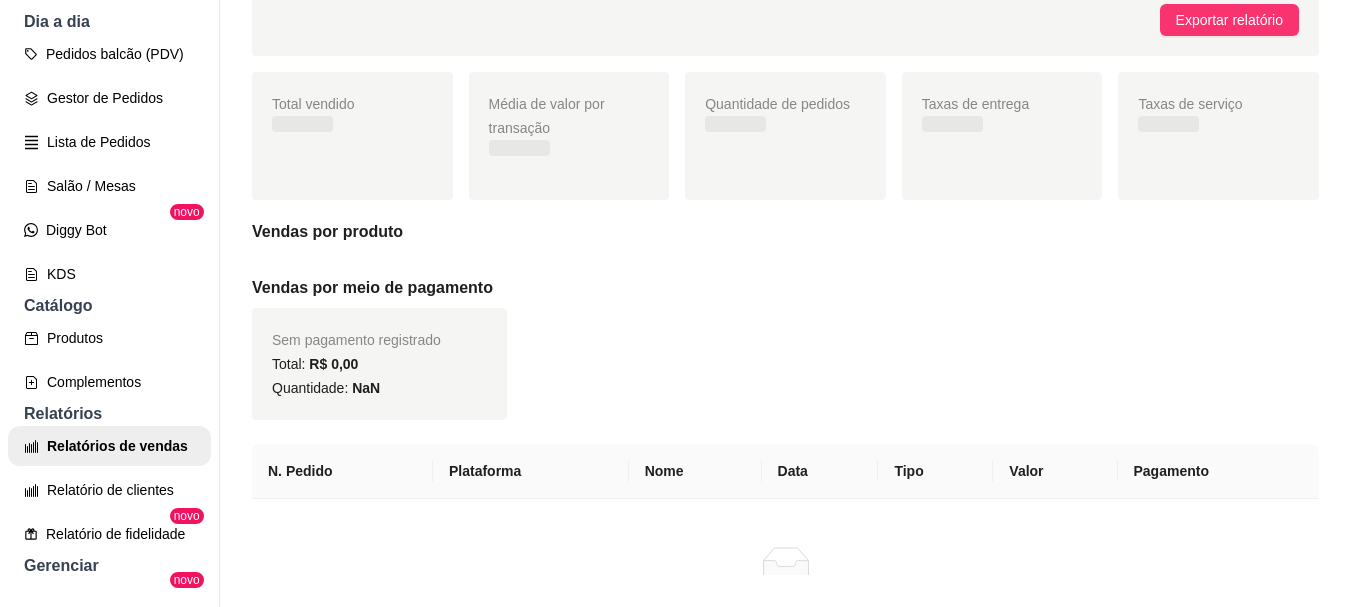 scroll, scrollTop: 0, scrollLeft: 0, axis: both 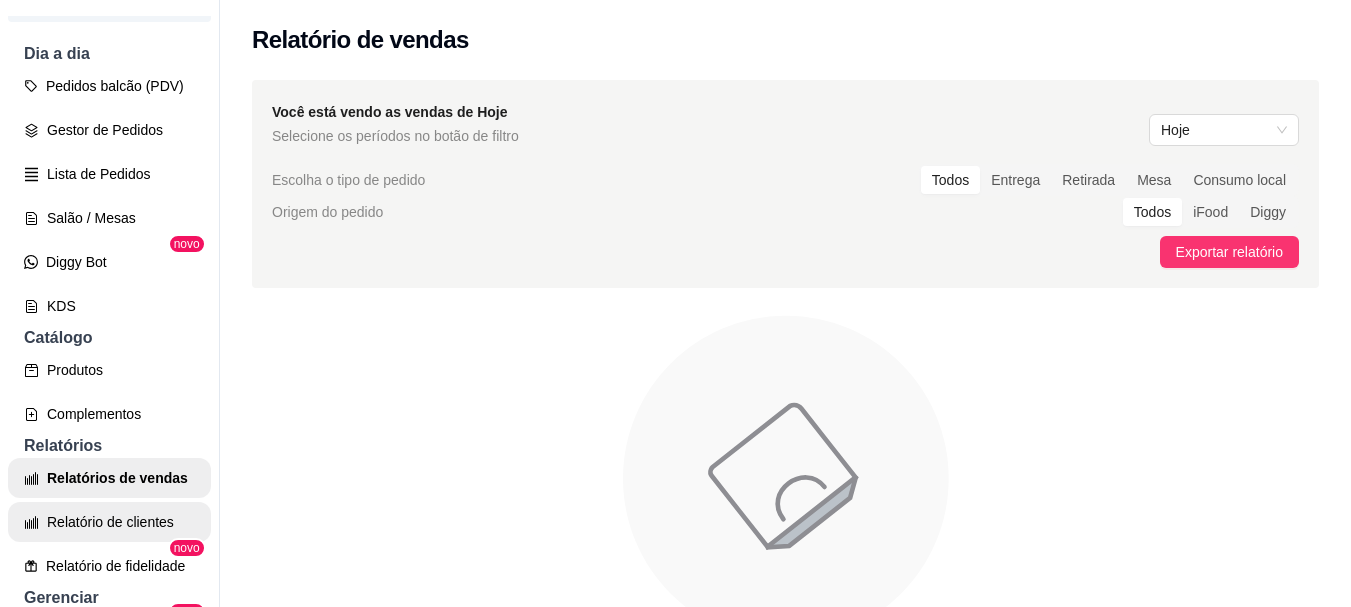 click on "Relatório de clientes" at bounding box center (109, 522) 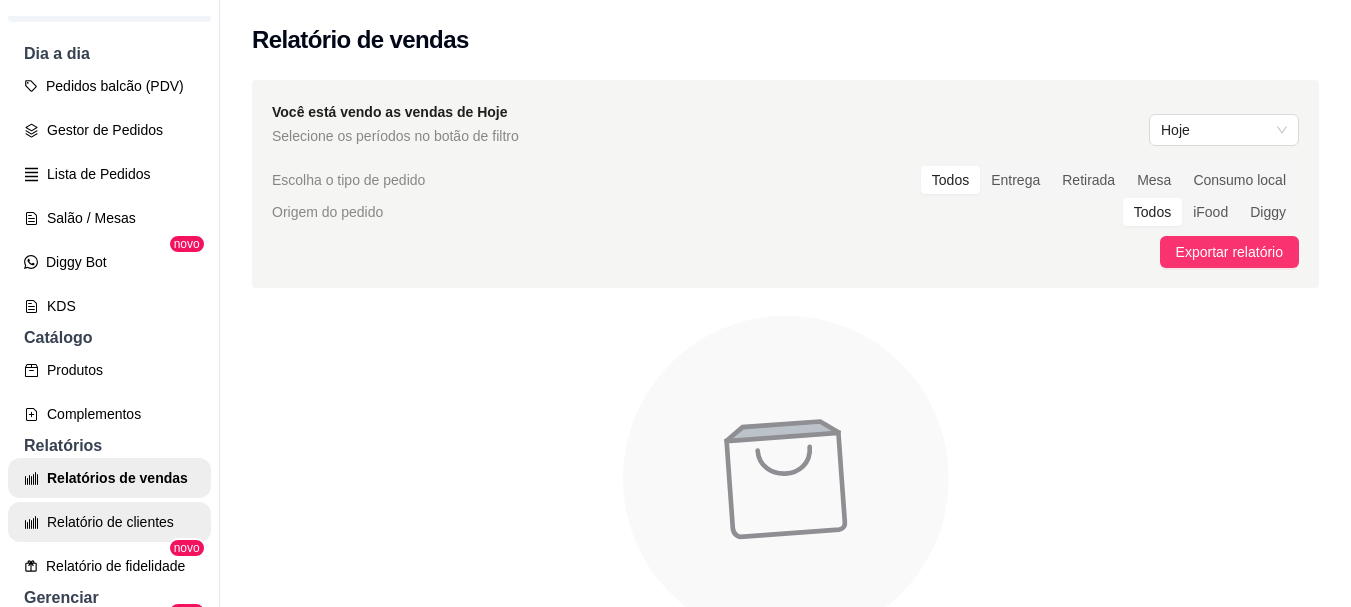select on "30" 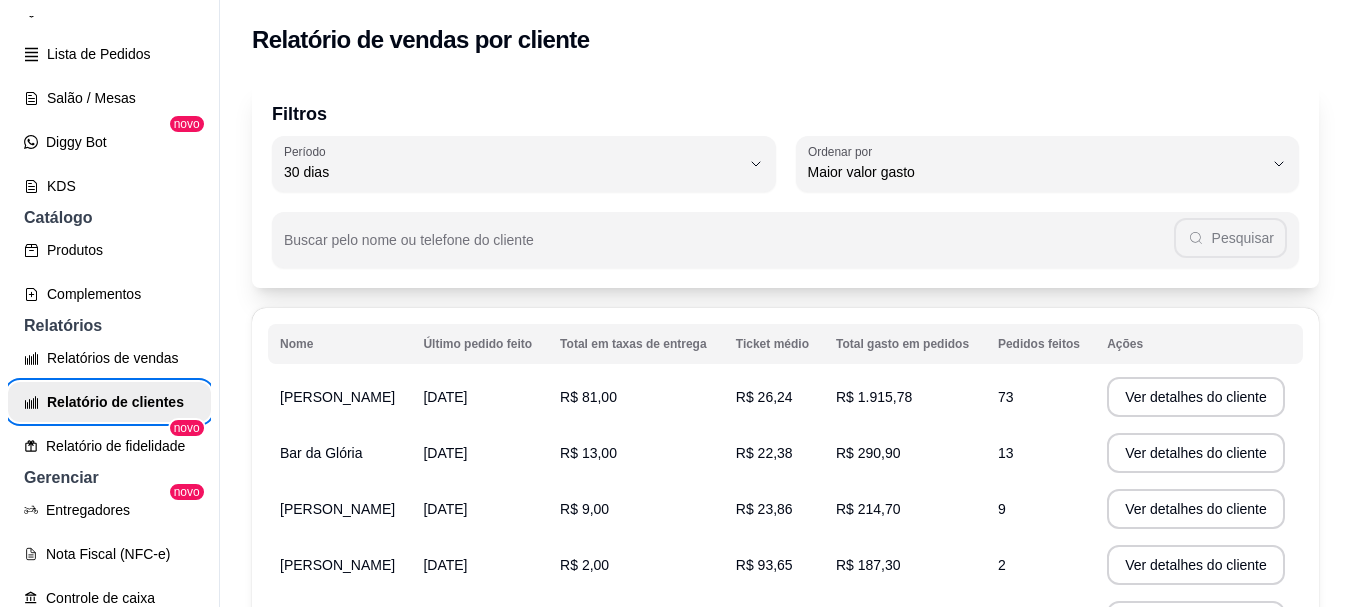 scroll, scrollTop: 360, scrollLeft: 0, axis: vertical 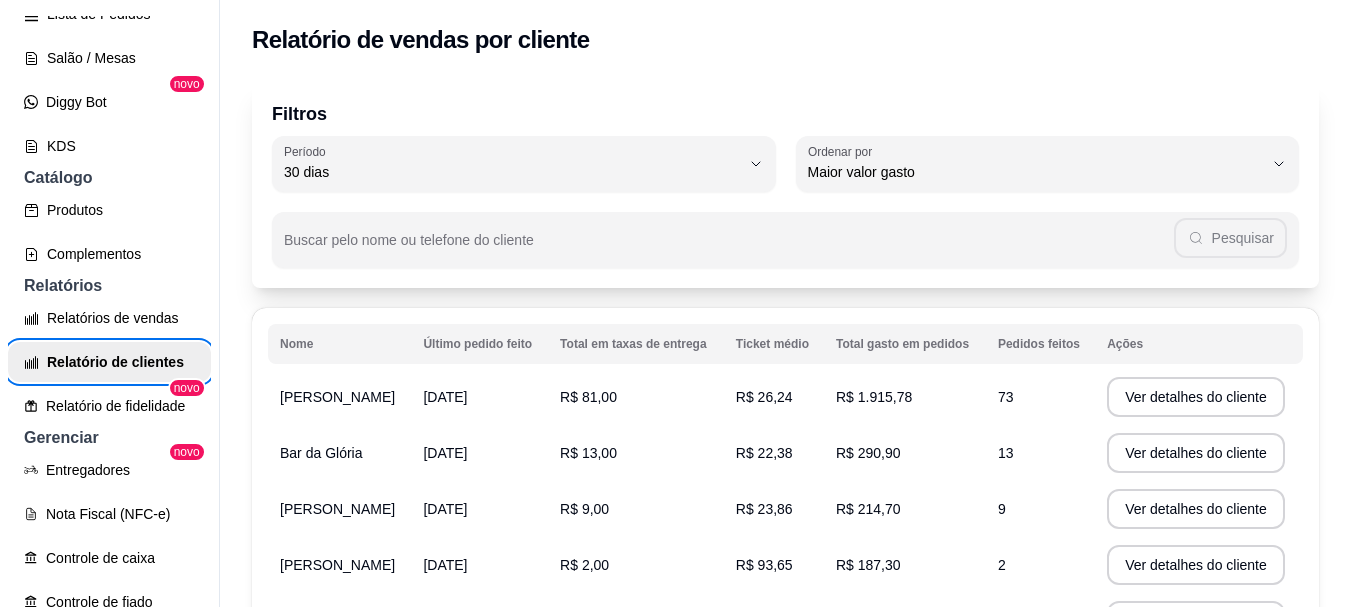 click on "Relatório de clientes" at bounding box center [109, 362] 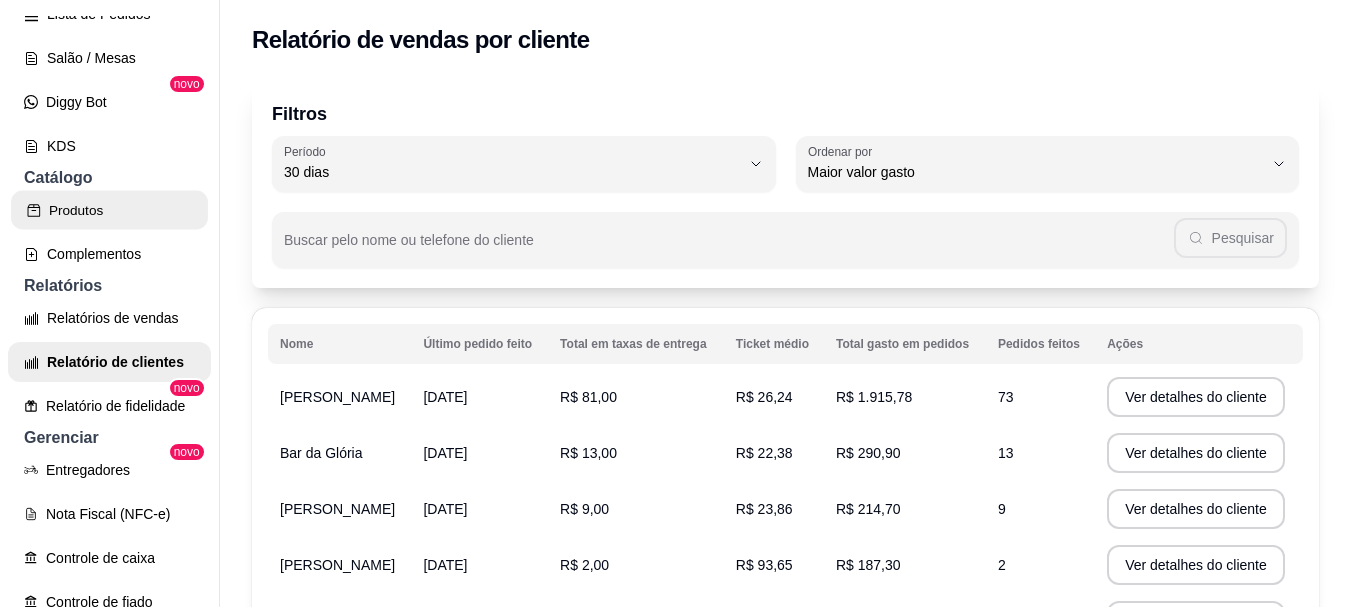 click on "Produtos" at bounding box center [109, 210] 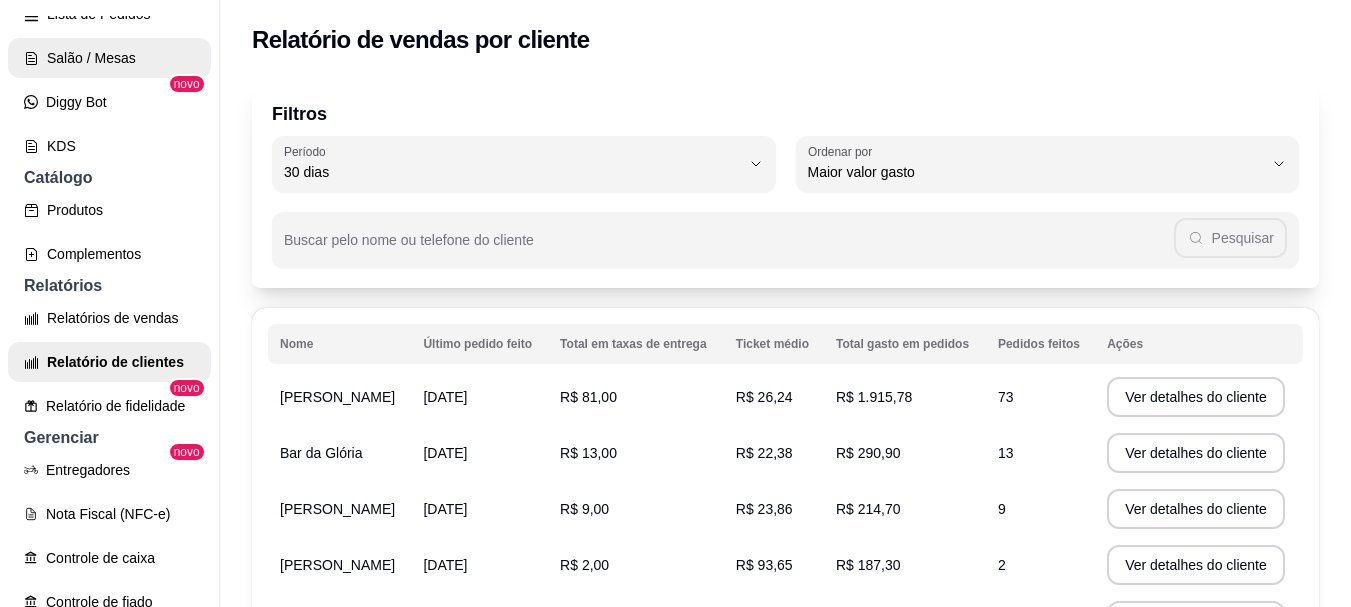 click on "Salão / Mesas" at bounding box center [109, 58] 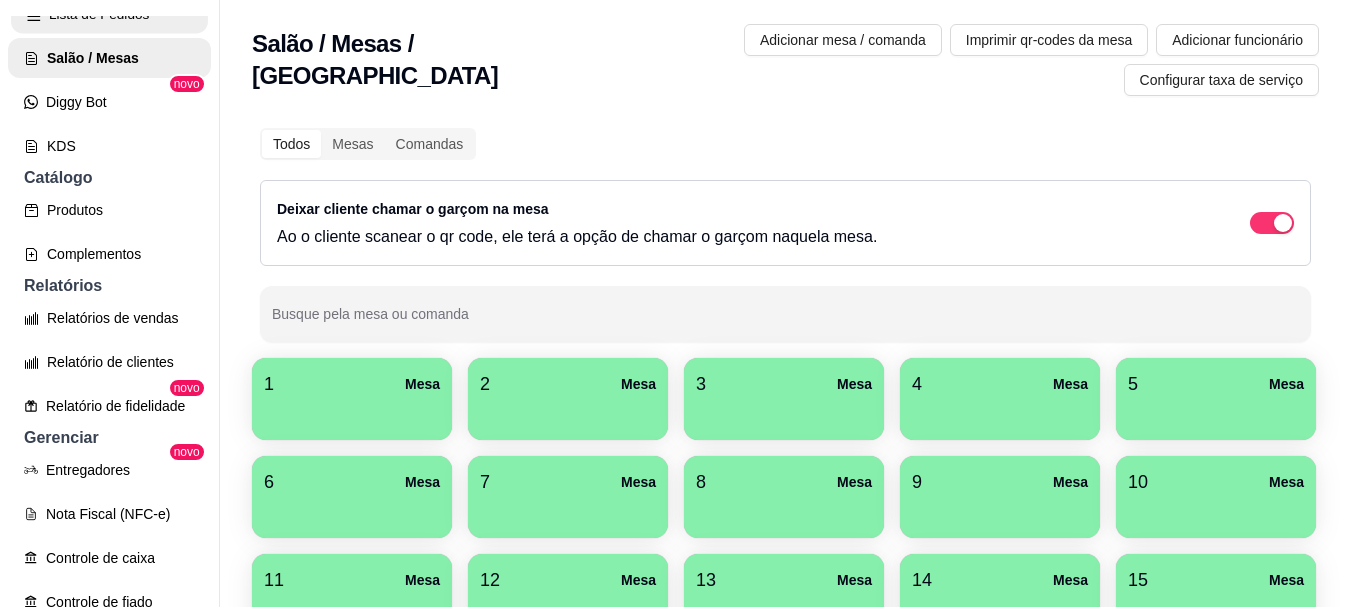 click on "Lista de Pedidos" at bounding box center (109, 14) 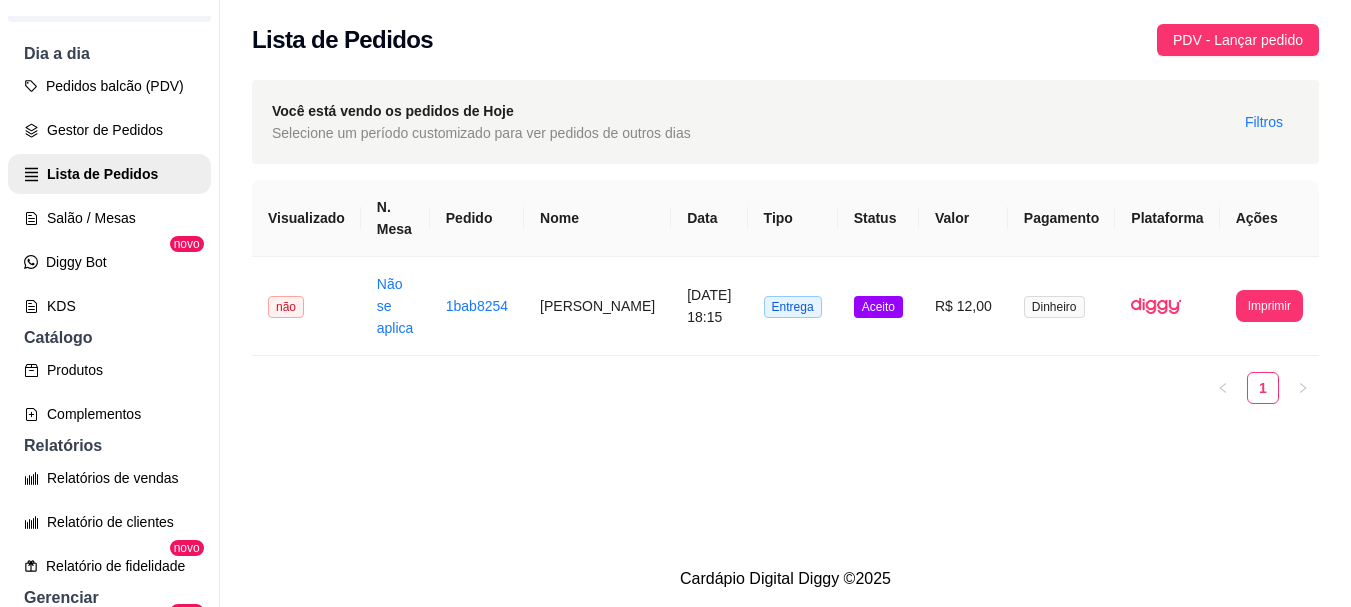 scroll, scrollTop: 120, scrollLeft: 0, axis: vertical 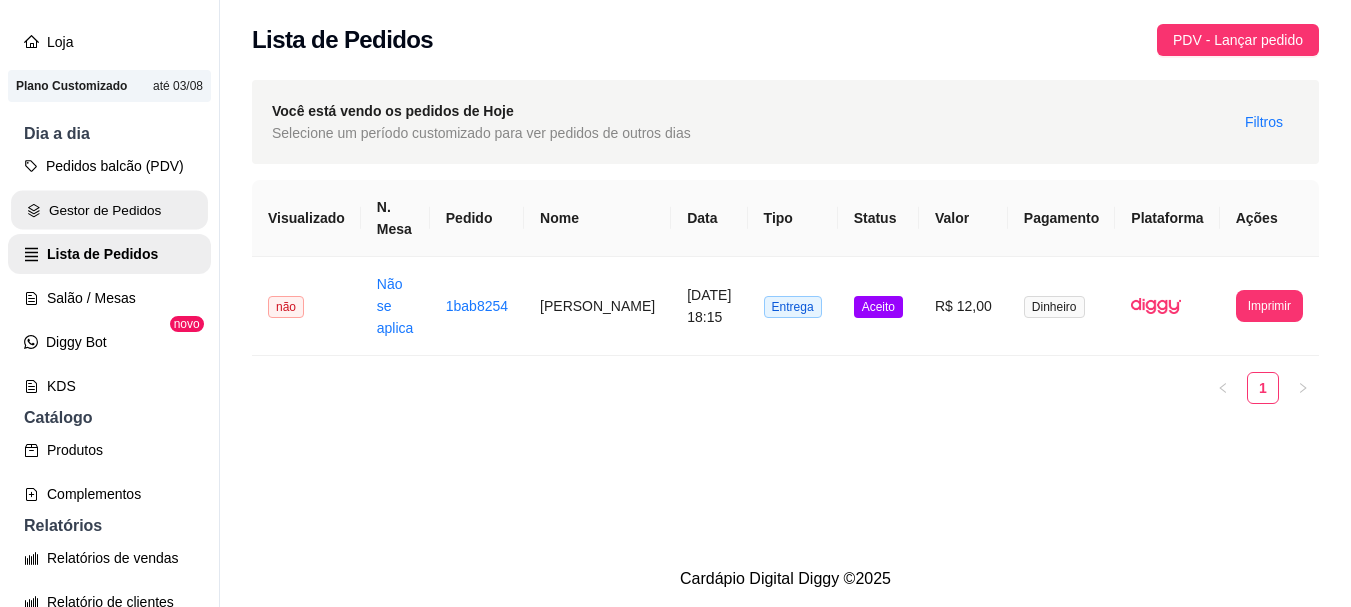 click on "Gestor de Pedidos" at bounding box center (109, 210) 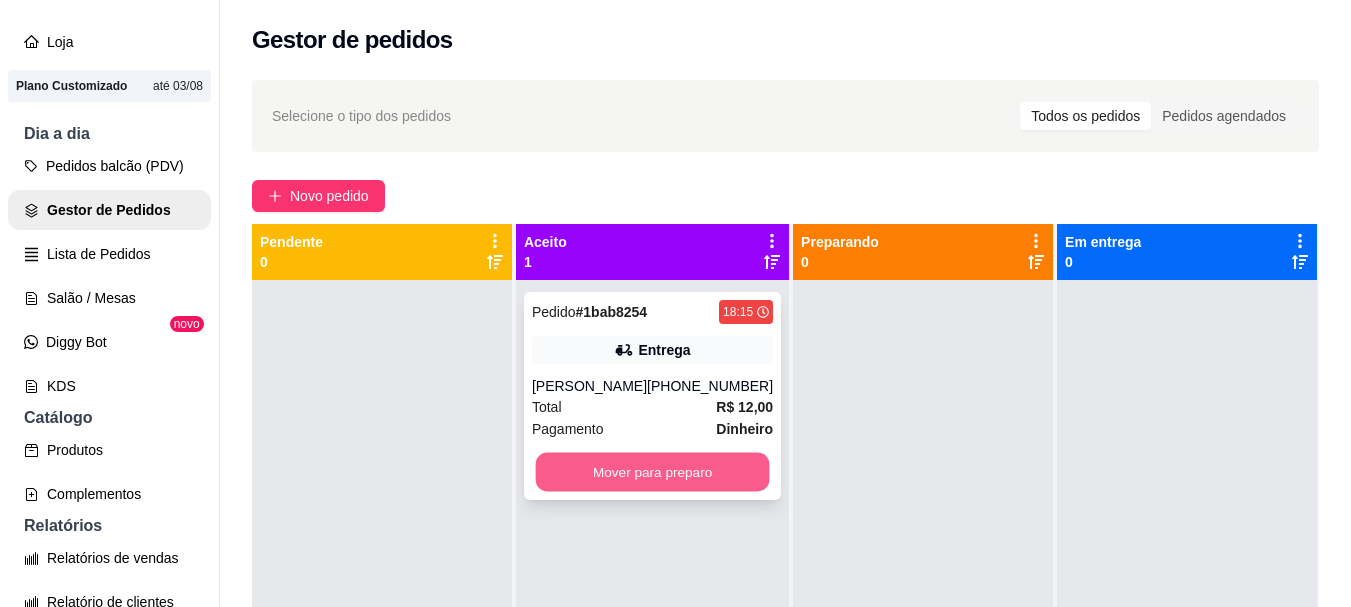 click on "Mover para preparo" at bounding box center (653, 472) 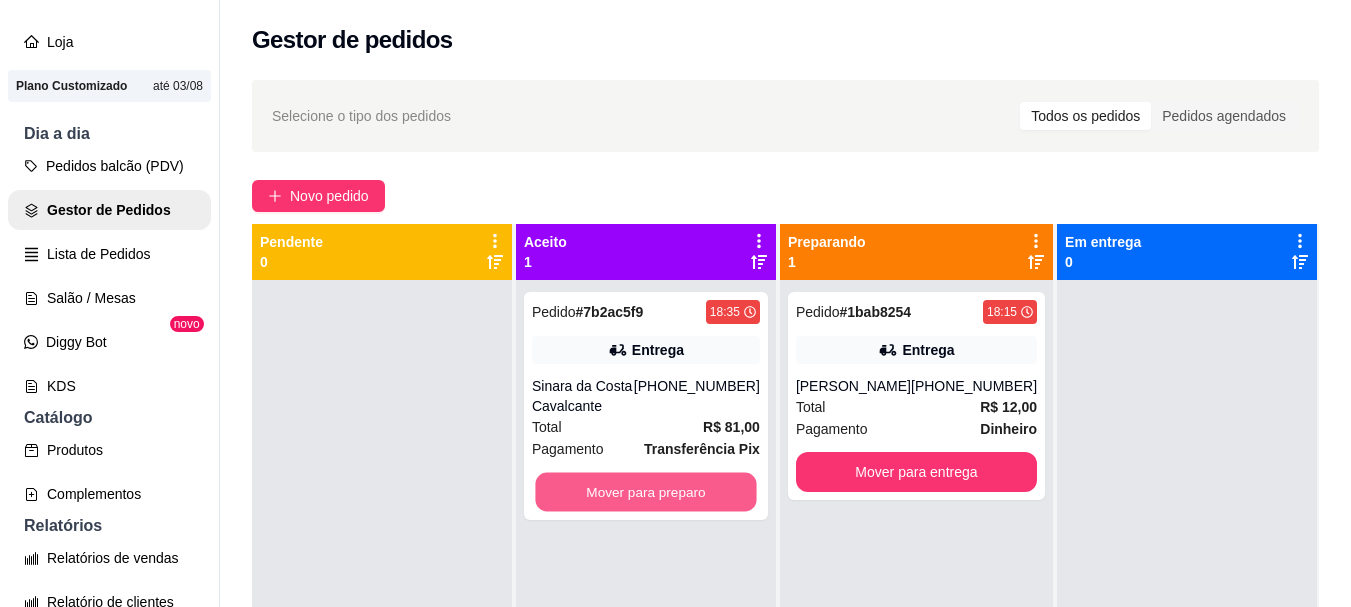 click on "Mover para preparo" at bounding box center (645, 492) 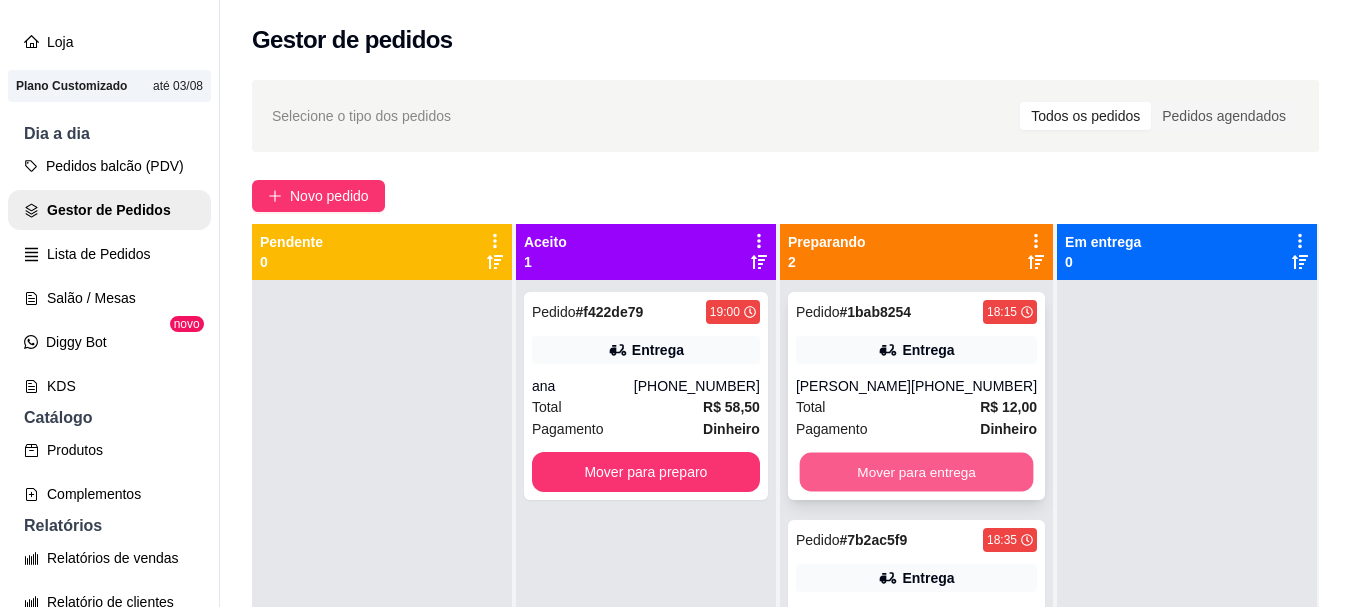 click on "Mover para entrega" at bounding box center (916, 472) 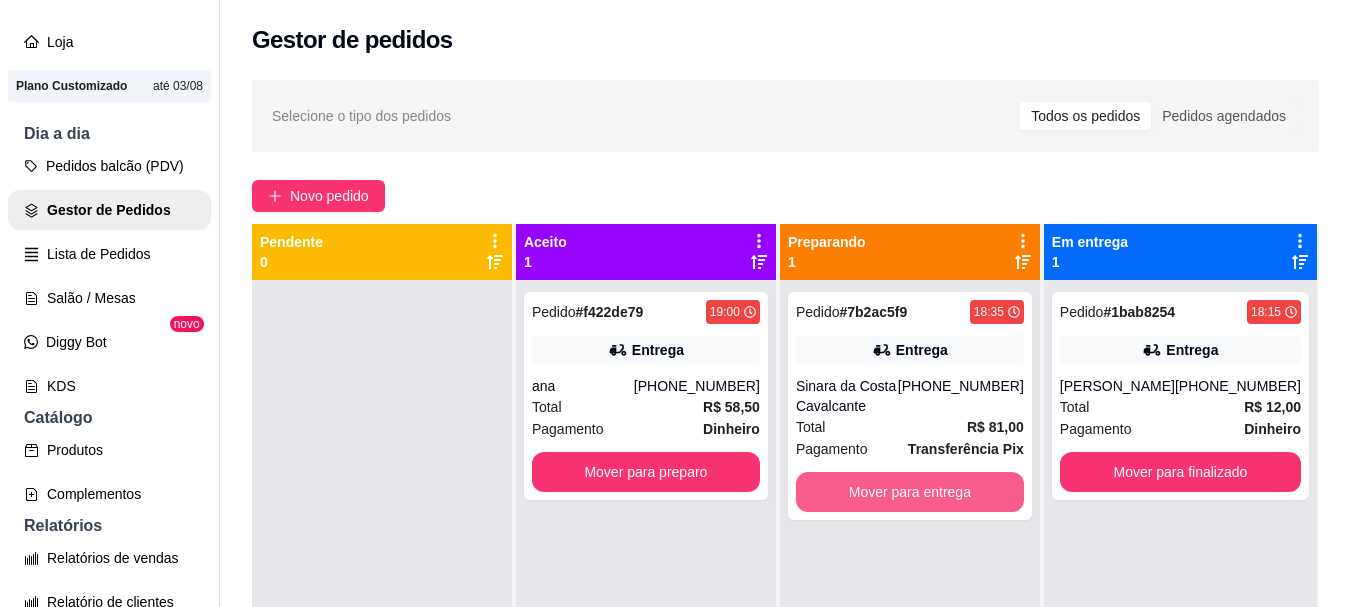click on "Mover para entrega" at bounding box center [910, 492] 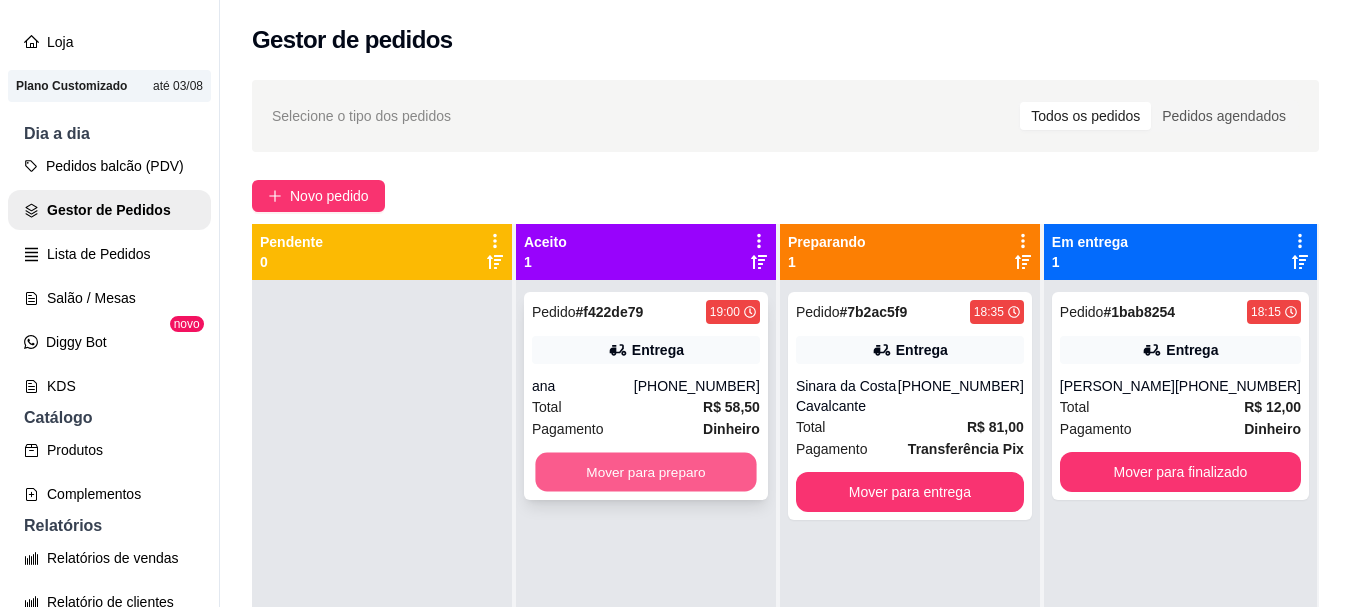 click on "Mover para preparo" at bounding box center [645, 472] 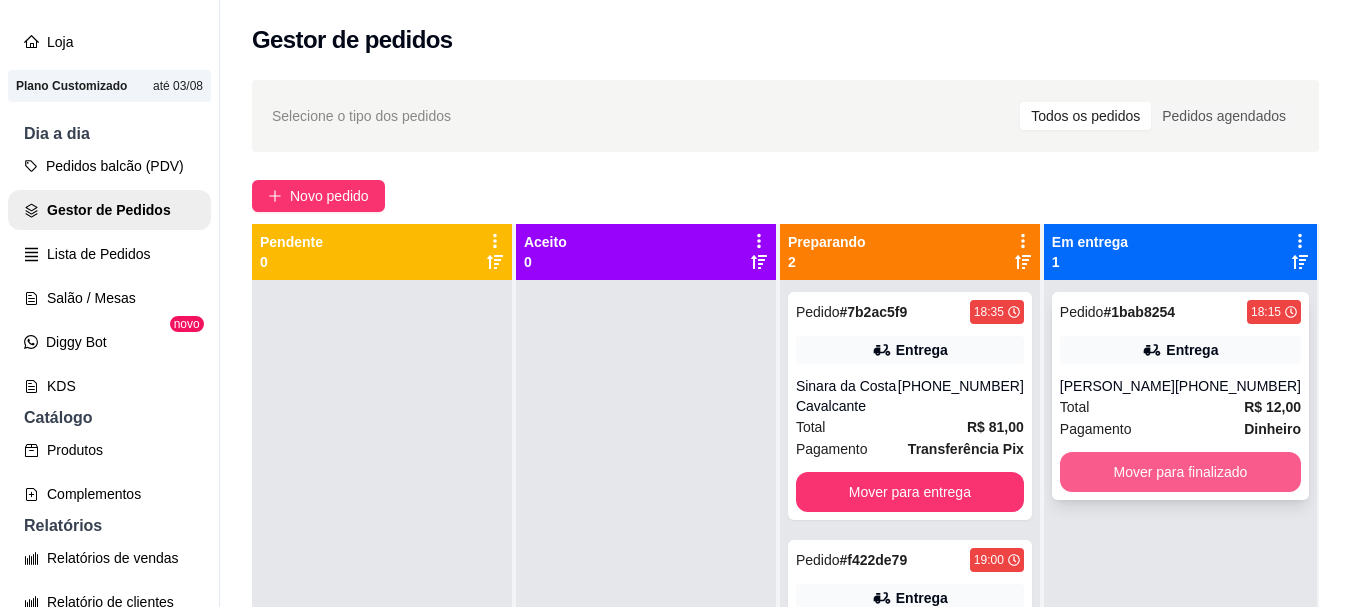 click on "Mover para finalizado" at bounding box center (1180, 472) 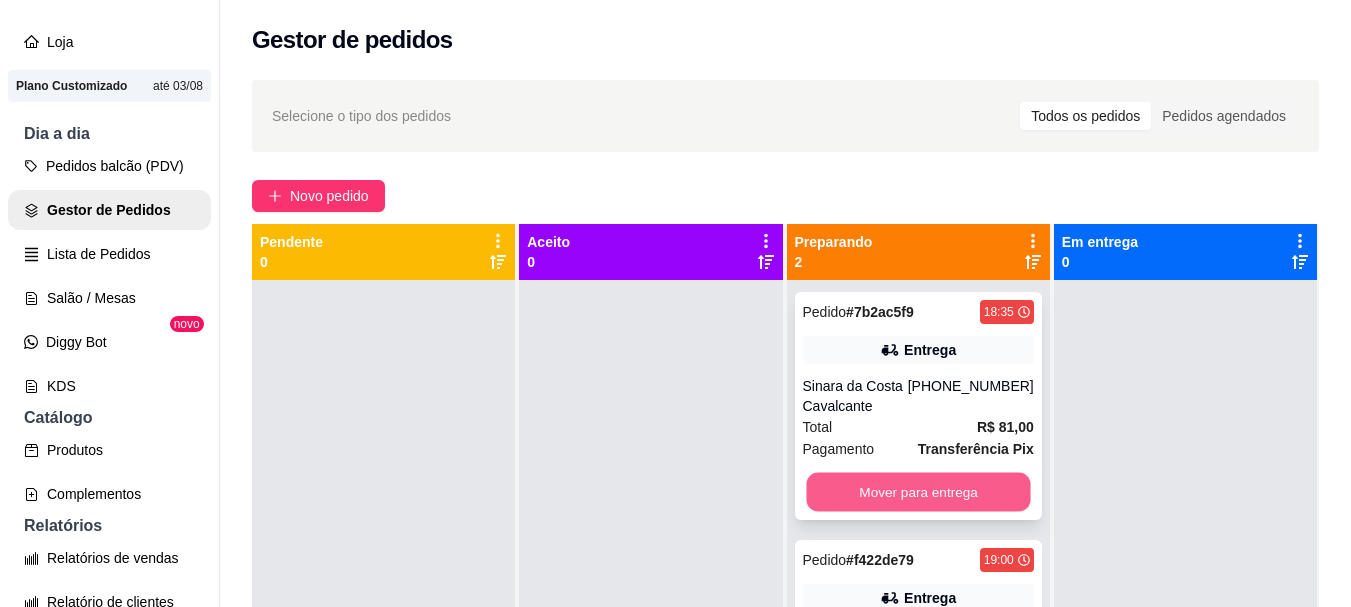 click on "Mover para entrega" at bounding box center [918, 492] 